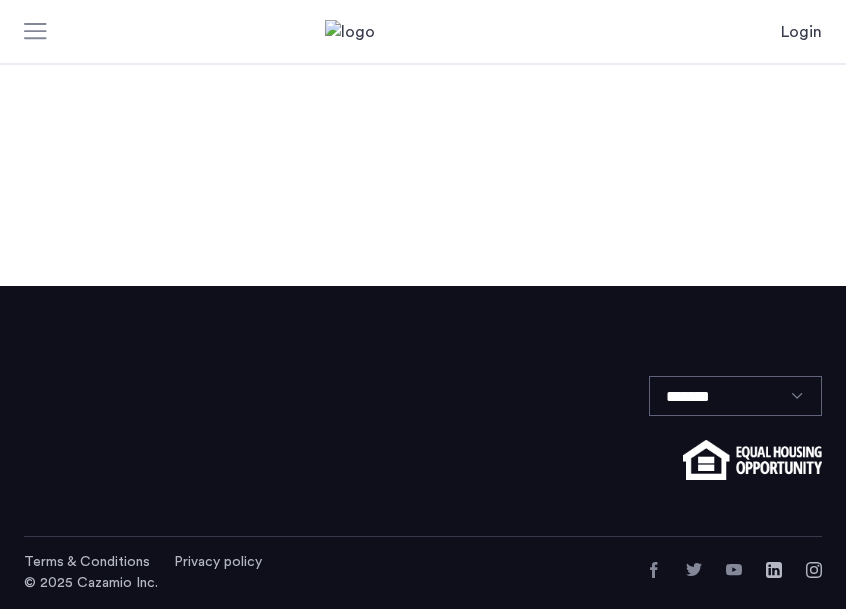 scroll, scrollTop: 0, scrollLeft: 0, axis: both 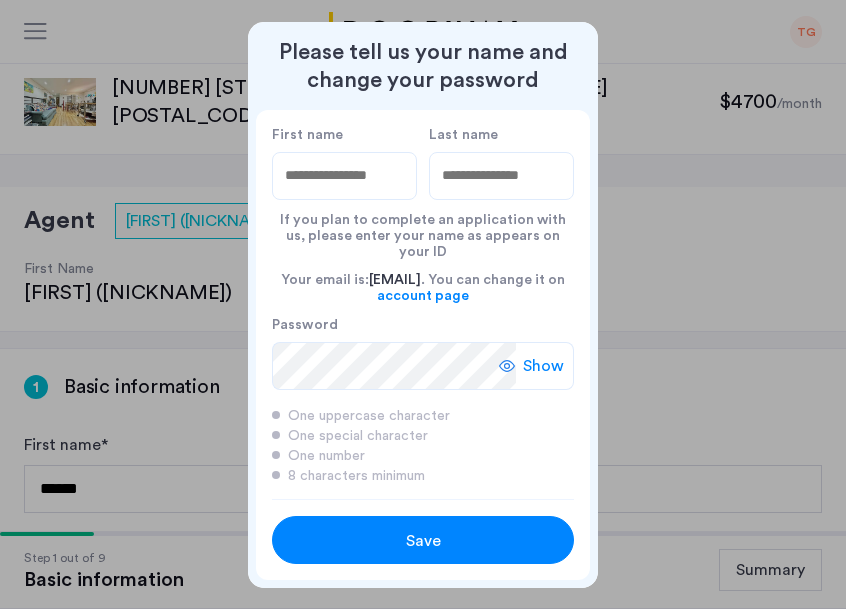 click 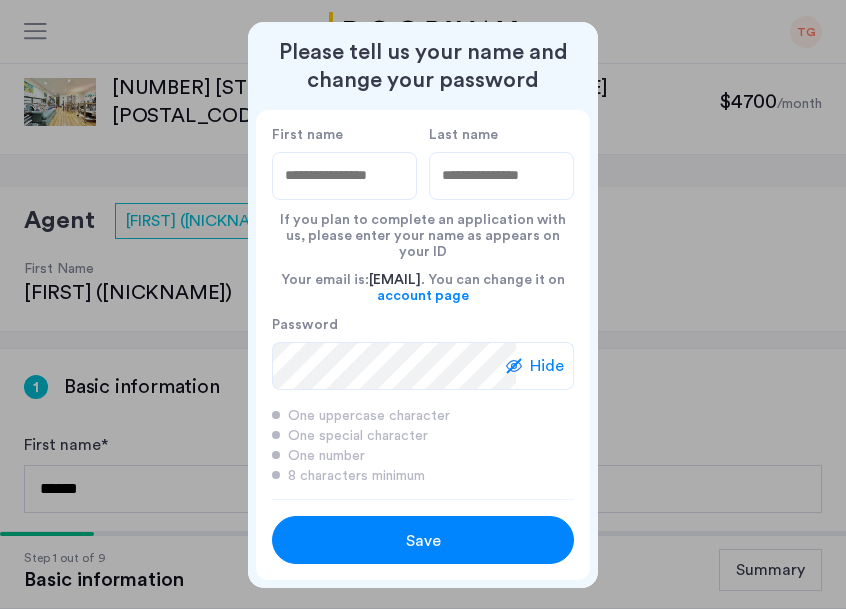 click on "Save" at bounding box center [423, 541] 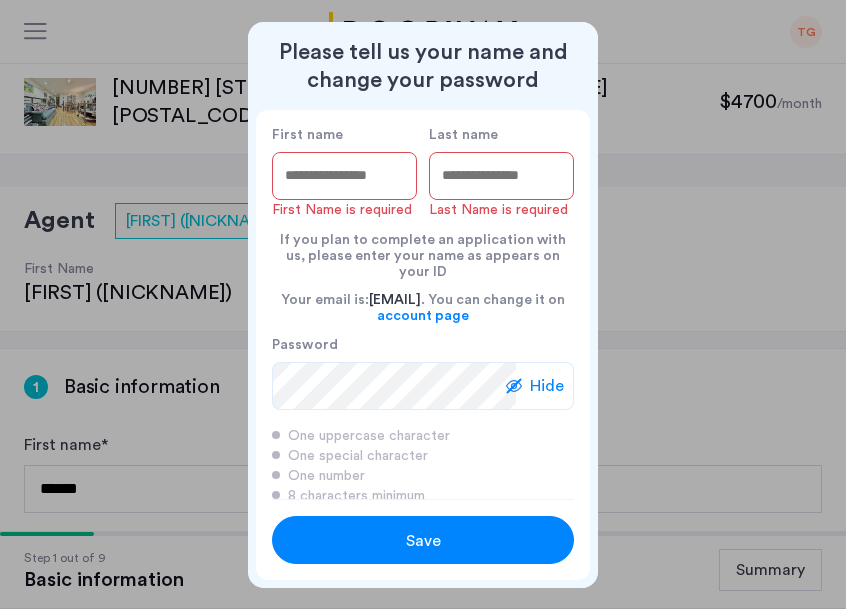 click on "First name" at bounding box center (344, 176) 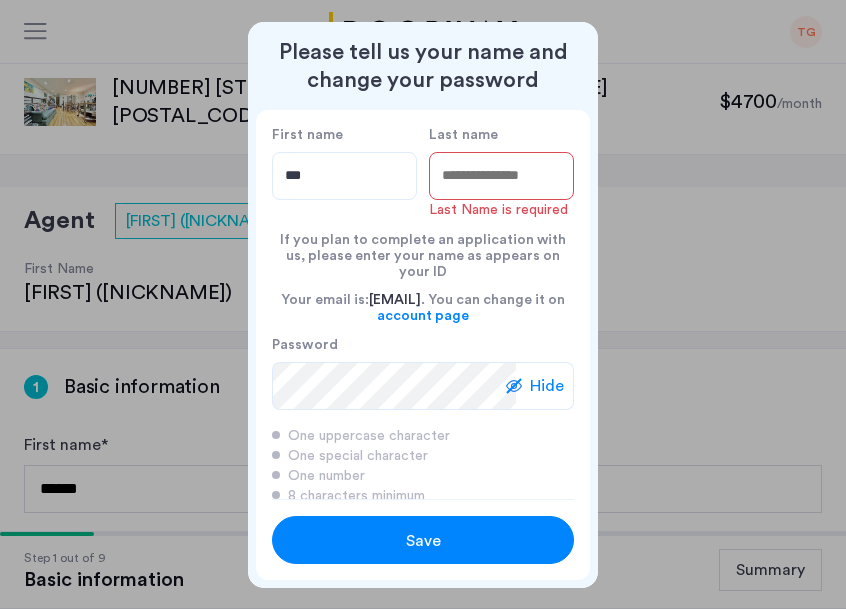 click on "Last name" at bounding box center [501, 176] 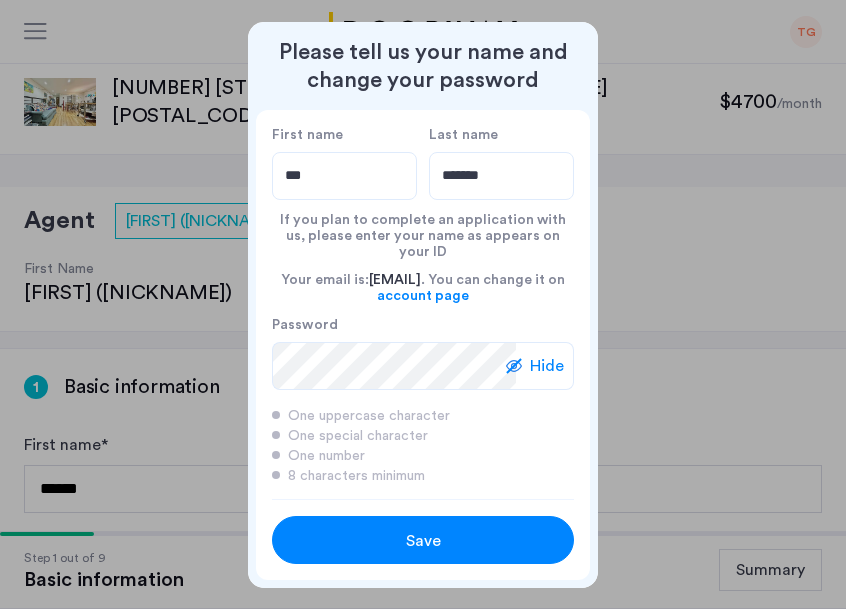 click on "Save" at bounding box center (423, 541) 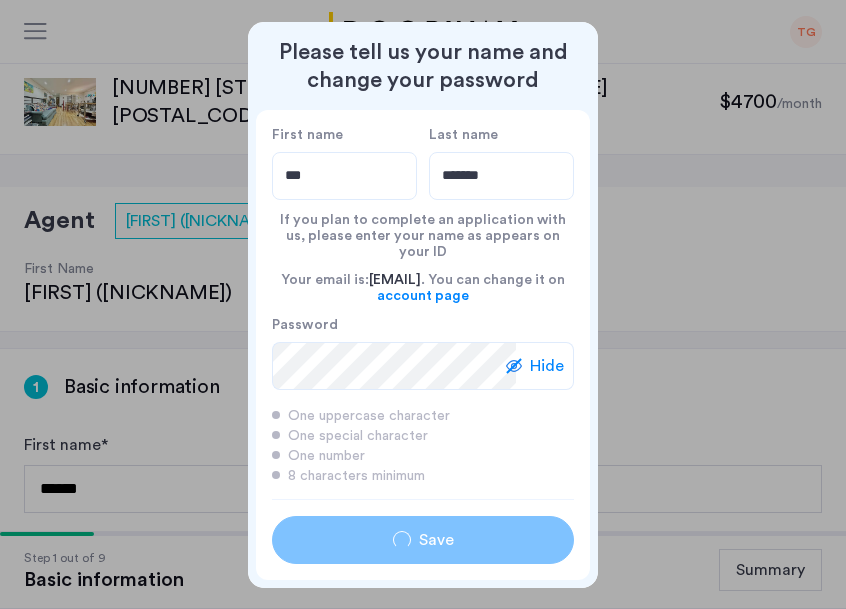 type on "***" 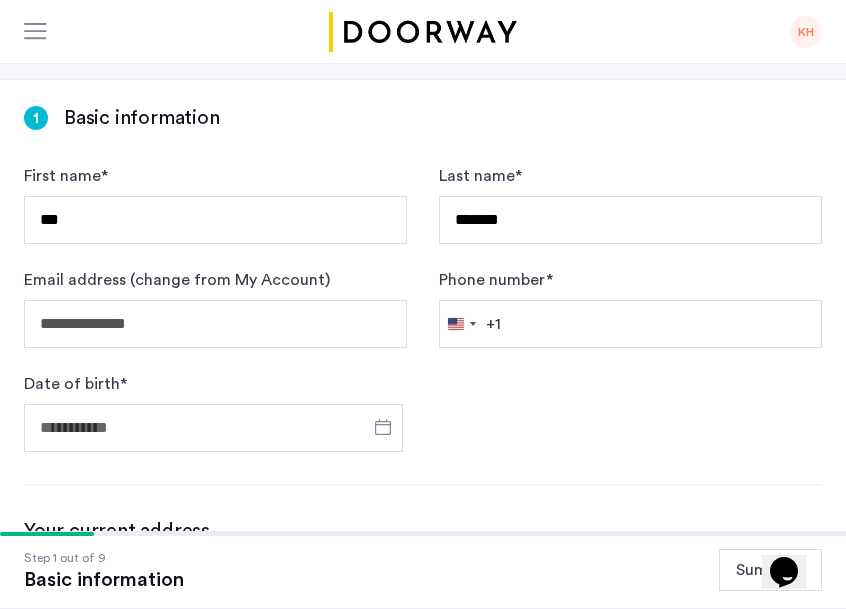 scroll, scrollTop: 203, scrollLeft: 0, axis: vertical 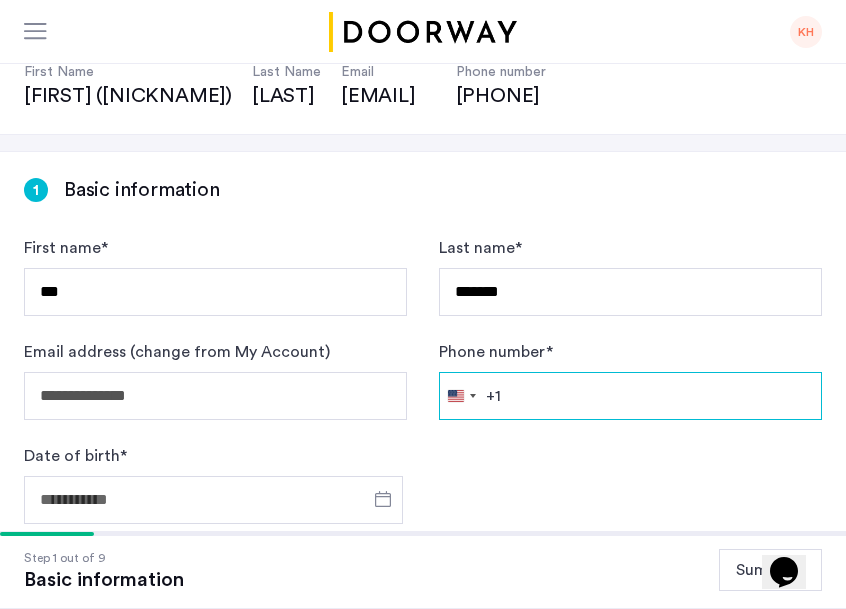 click on "Phone number  *" at bounding box center (630, 396) 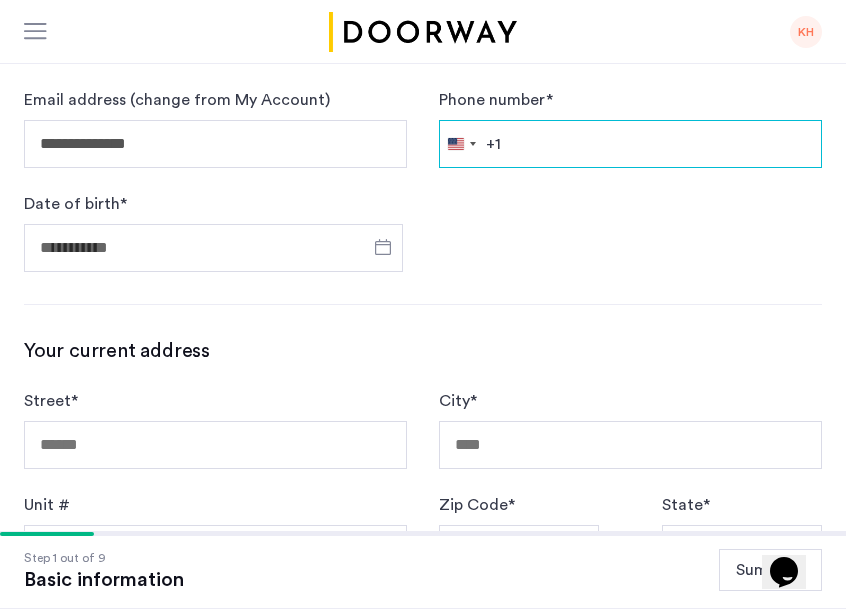 click on "Phone number  *" at bounding box center (630, 144) 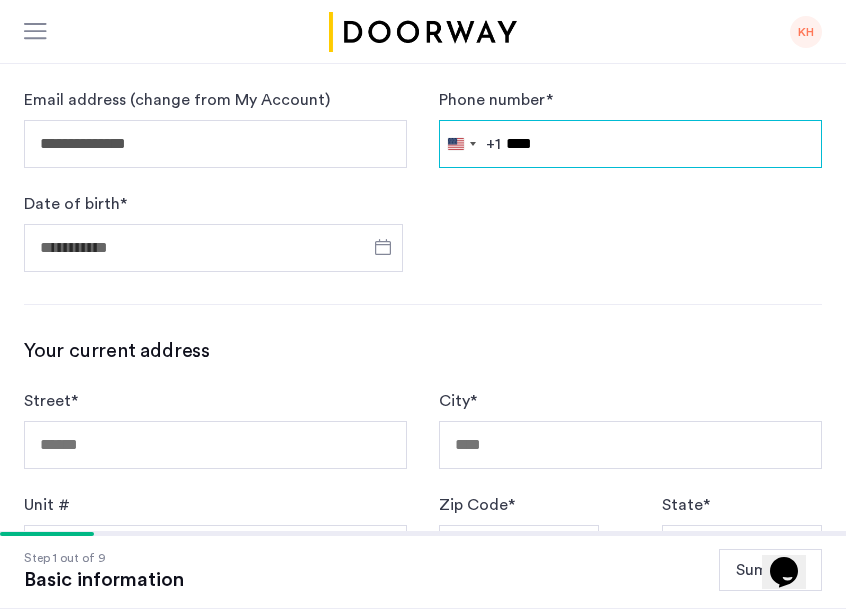 type on "**********" 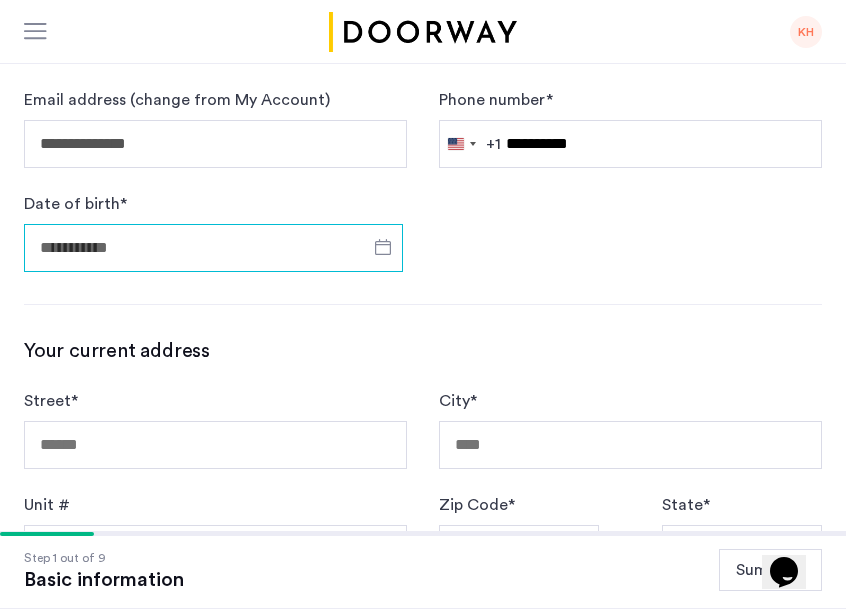 click on "Date of birth  *" at bounding box center (213, 248) 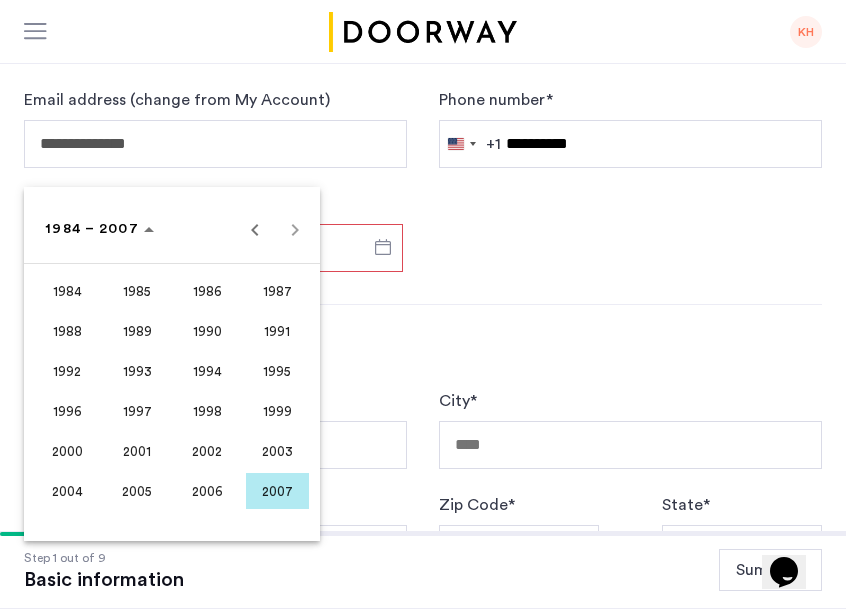scroll, scrollTop: 559, scrollLeft: 0, axis: vertical 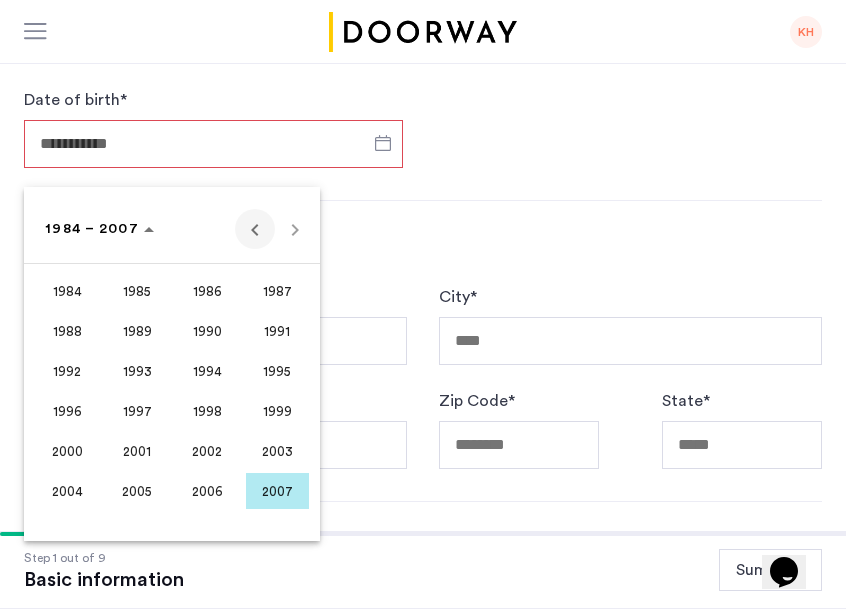 click at bounding box center [255, 229] 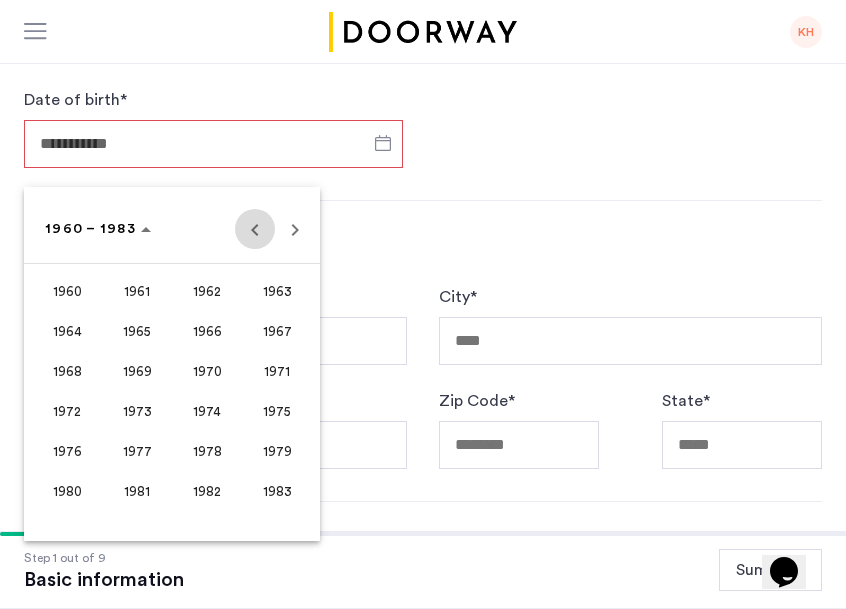 click at bounding box center (255, 229) 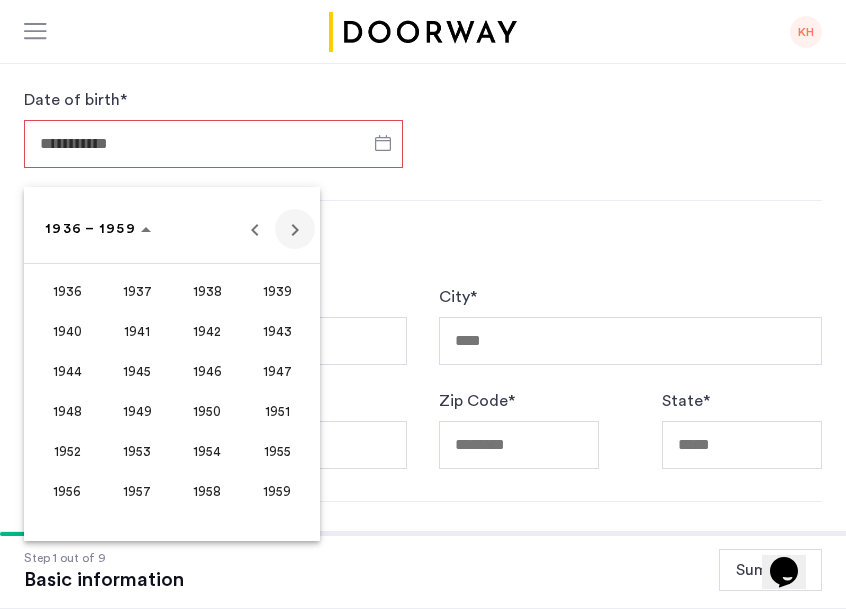 click at bounding box center (295, 229) 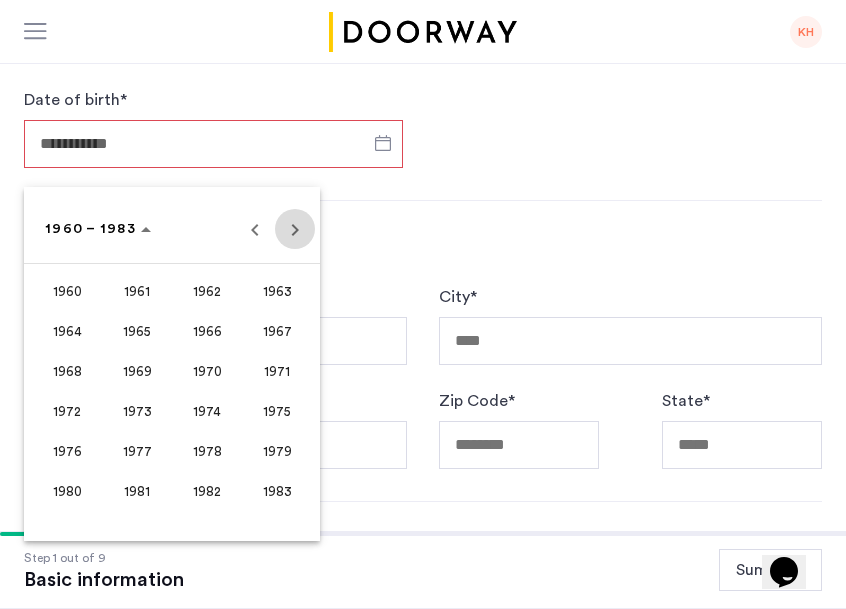 click at bounding box center (295, 229) 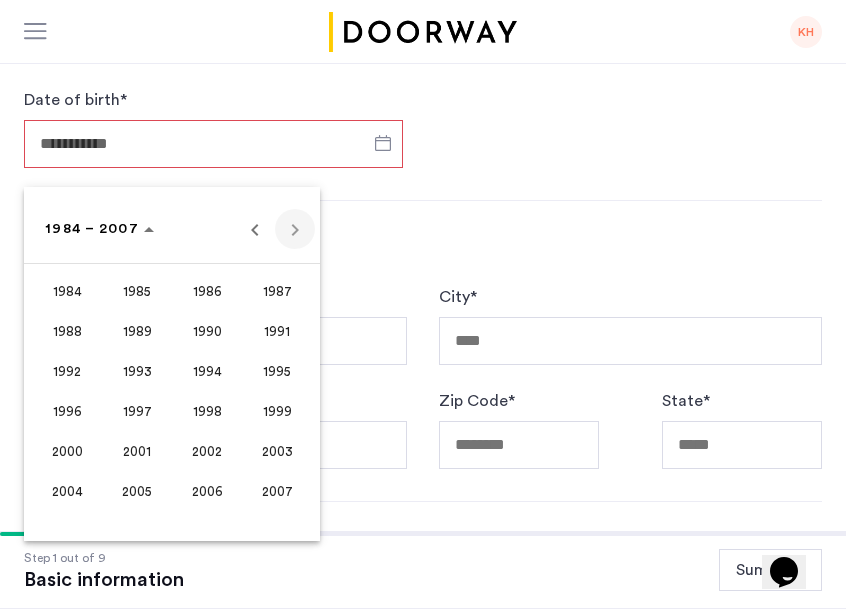 click on "[YEAR] to [YEAR] [YEAR] – [YEAR]" at bounding box center (172, 229) 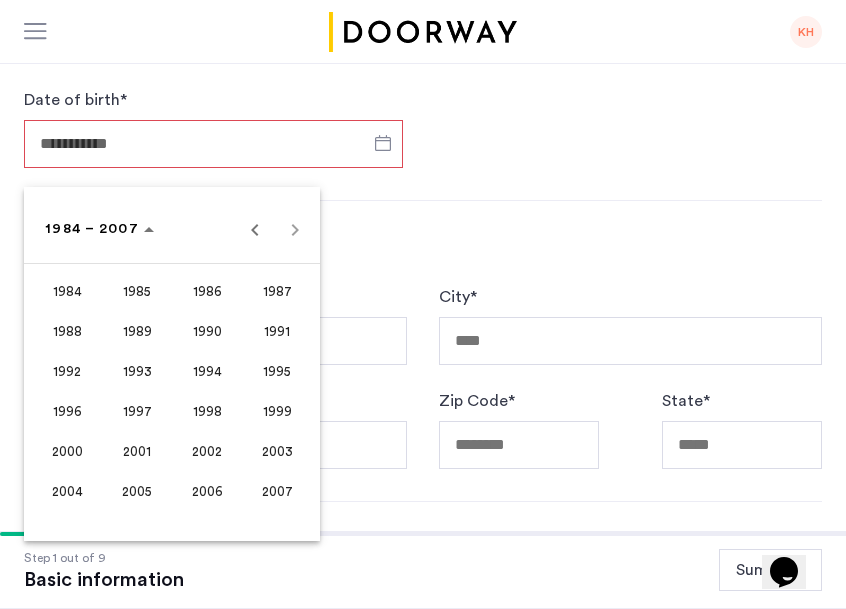 click on "[YEAR] to [YEAR] [YEAR] – [YEAR]" at bounding box center (172, 229) 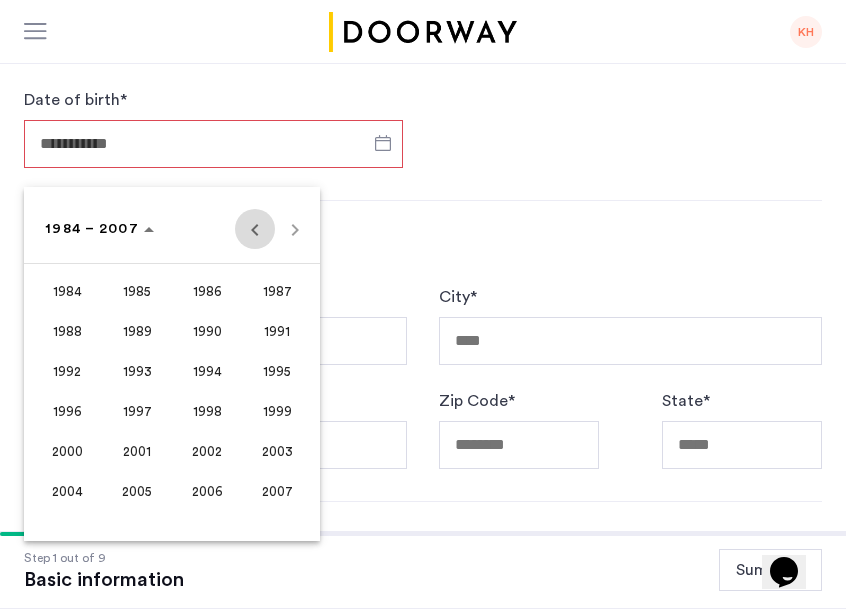 click at bounding box center [255, 229] 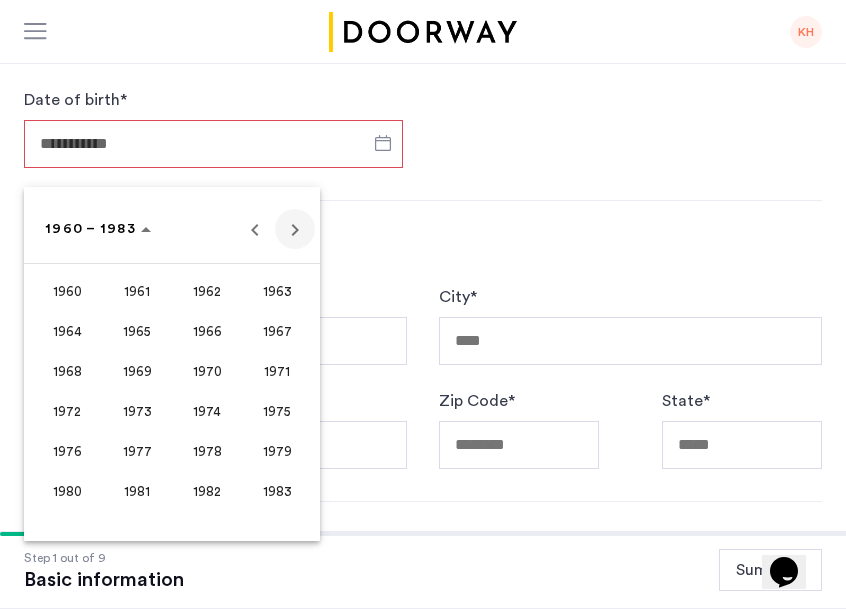 click at bounding box center [295, 229] 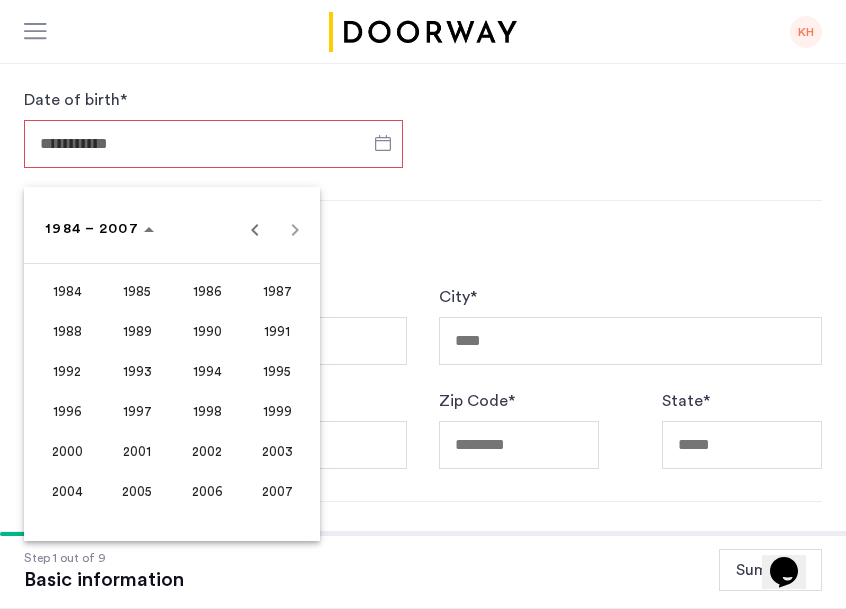 click on "1999" at bounding box center [277, 411] 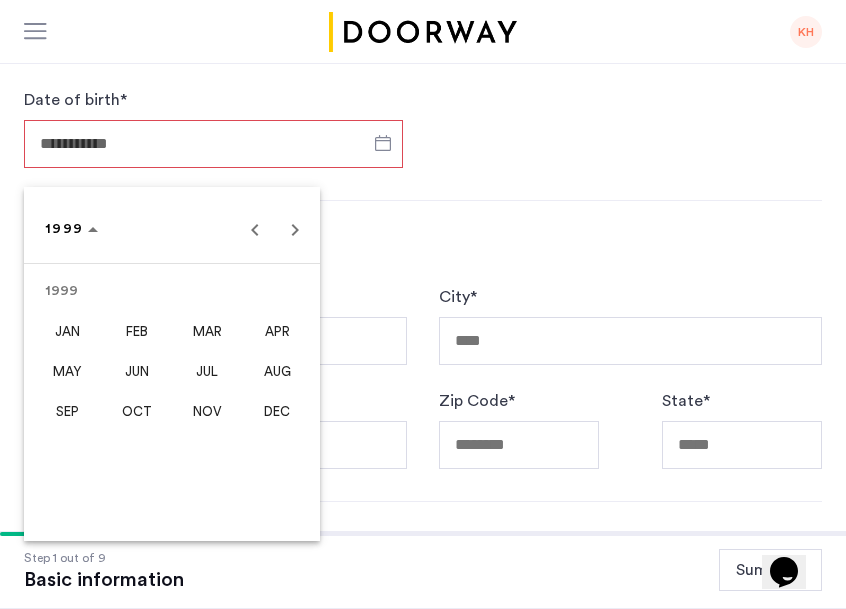 click on "NOV" at bounding box center [207, 411] 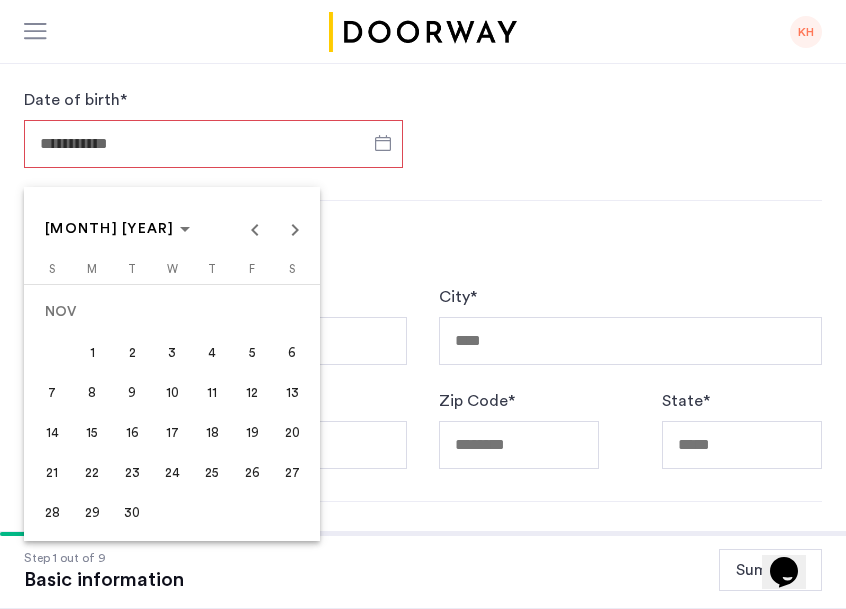 click on "16" at bounding box center (132, 432) 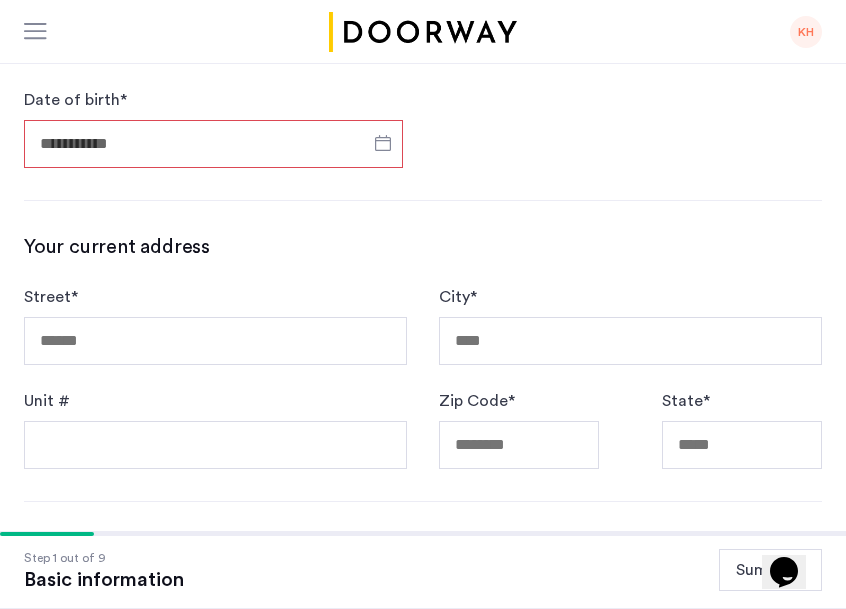 type on "**********" 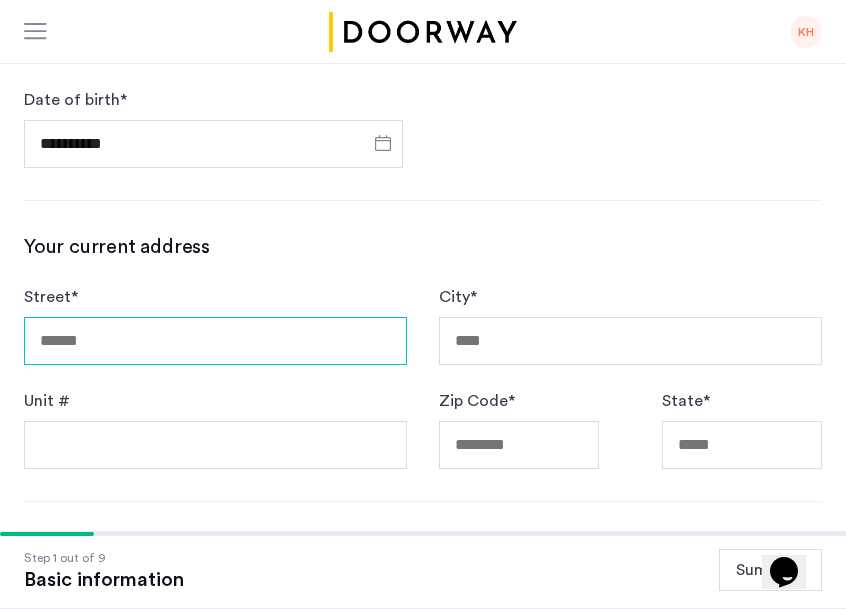 click on "Street  *" at bounding box center [215, 341] 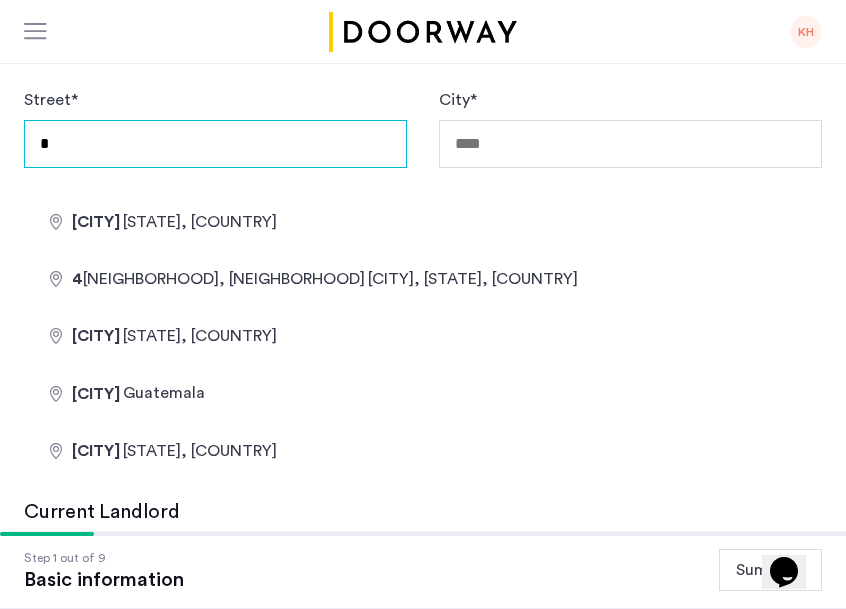 type on "**********" 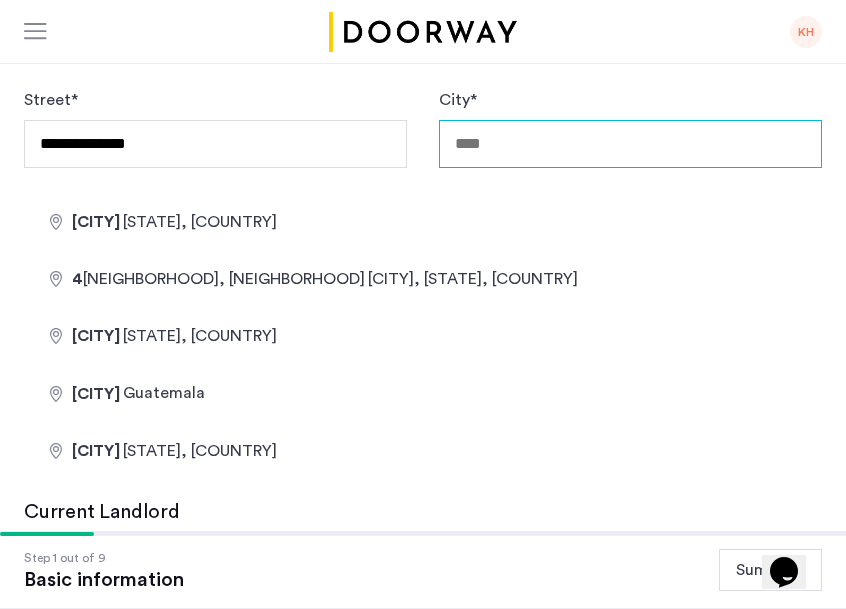 type on "********" 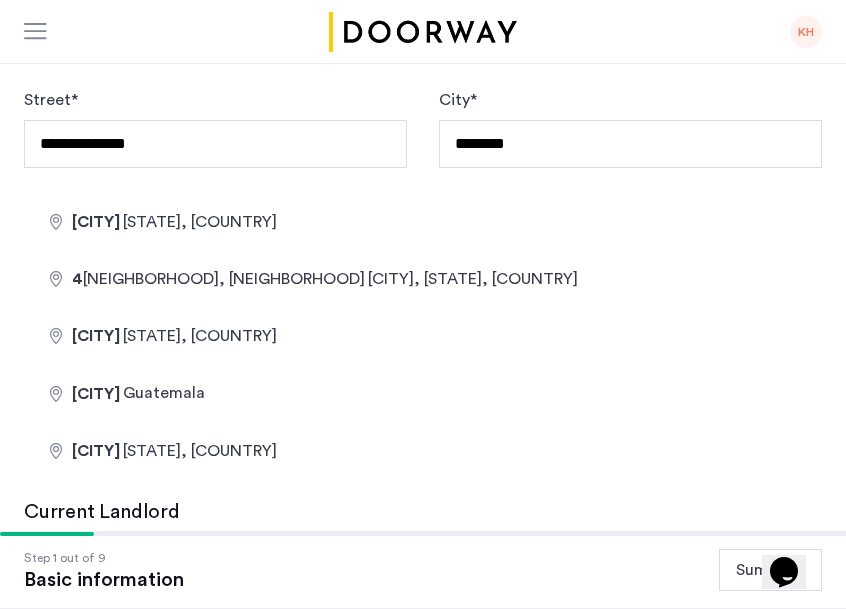 type on "*****" 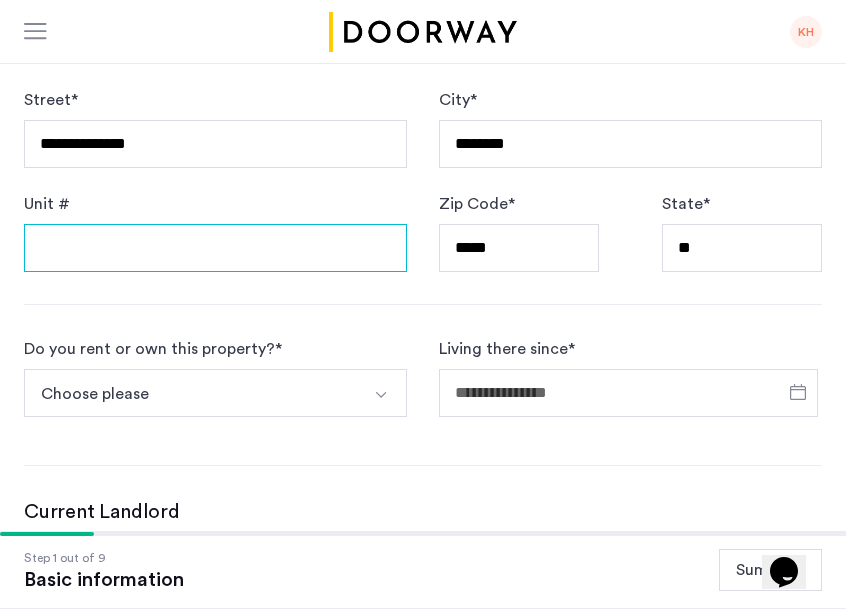 click on "Unit #" at bounding box center [215, 248] 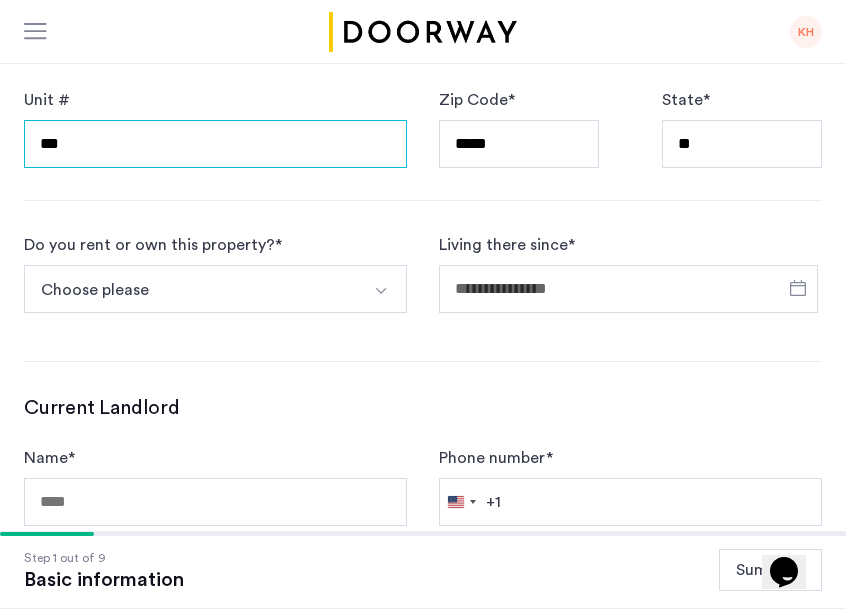 type on "***" 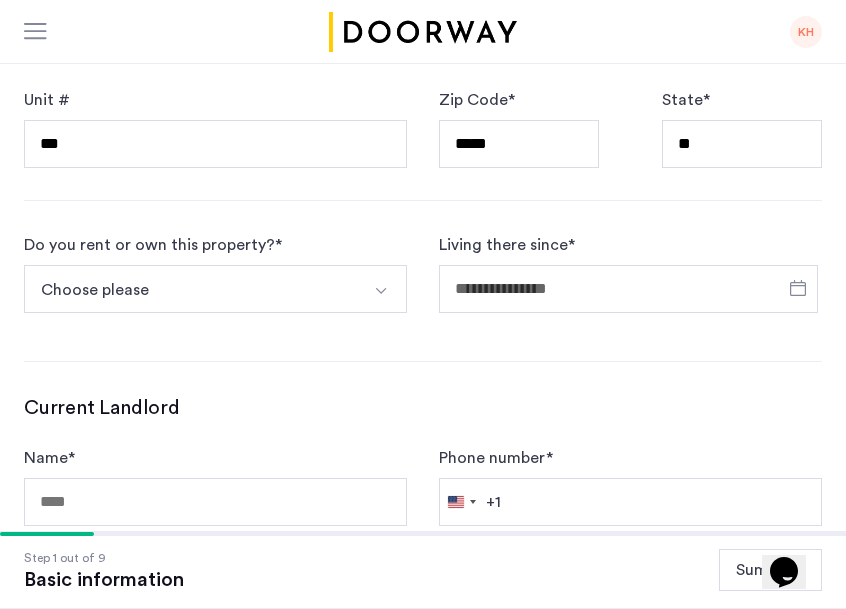 click on "Choose please" at bounding box center [192, 289] 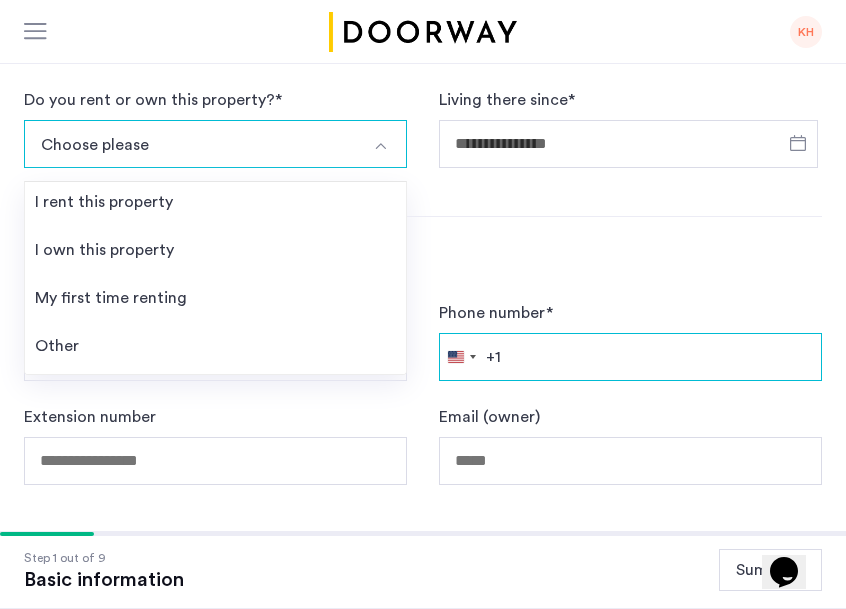 click on "Phone number  *" at bounding box center (630, 357) 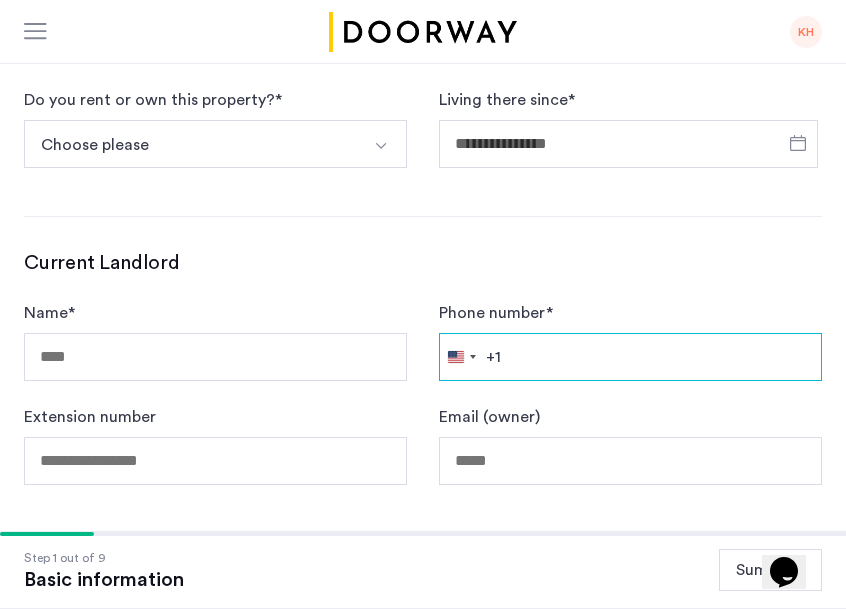 scroll, scrollTop: 1218, scrollLeft: 0, axis: vertical 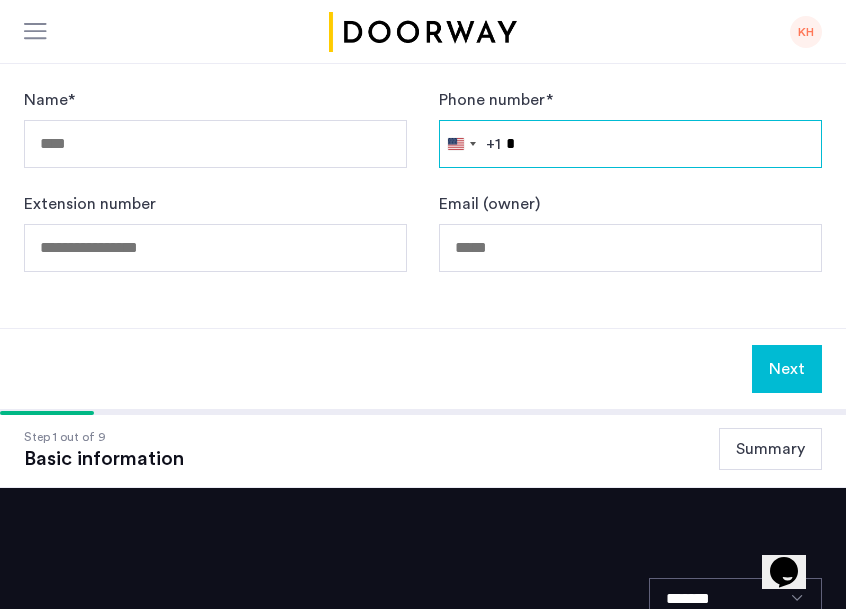 type on "**********" 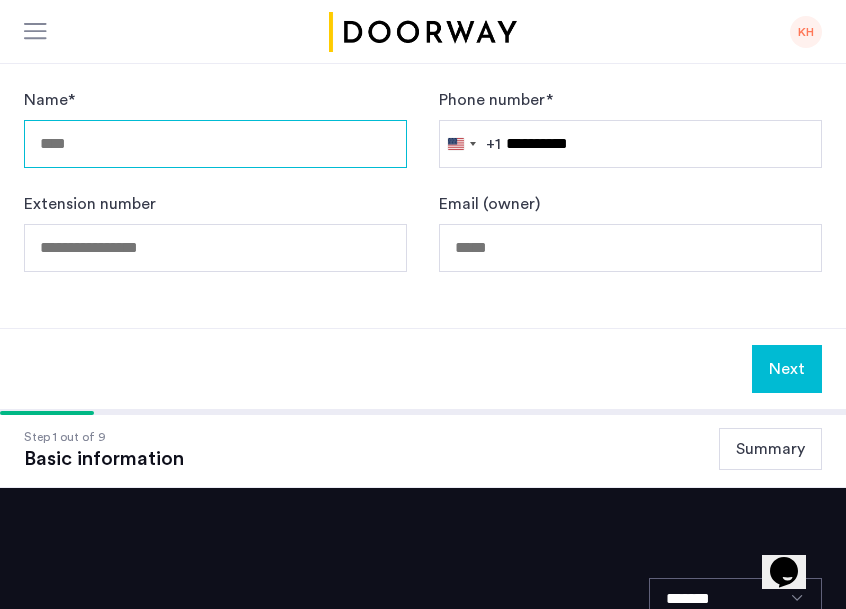 type on "**********" 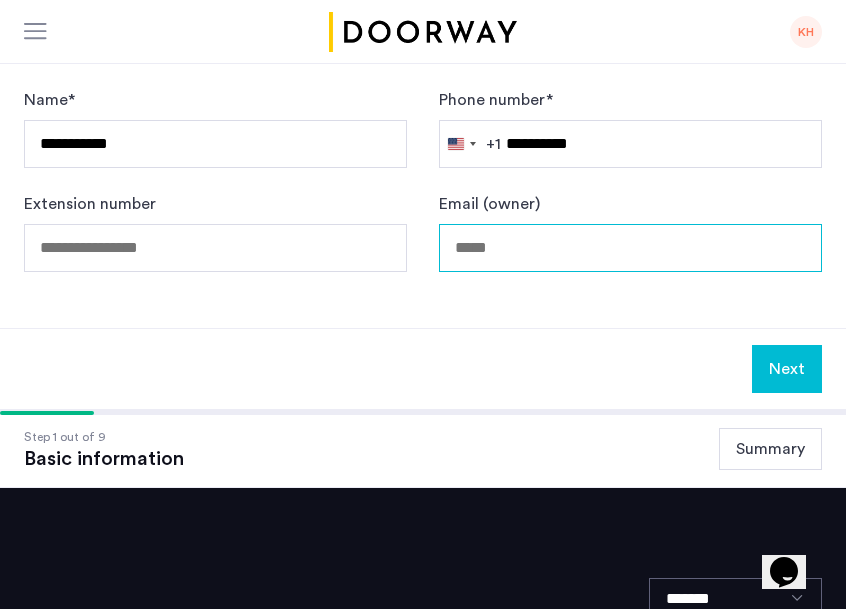 type on "**********" 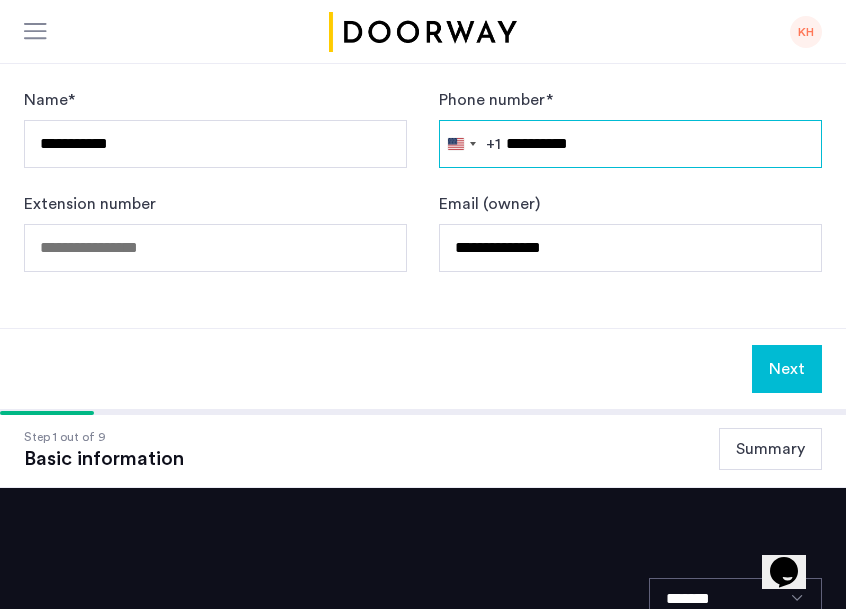 scroll, scrollTop: 1419, scrollLeft: 0, axis: vertical 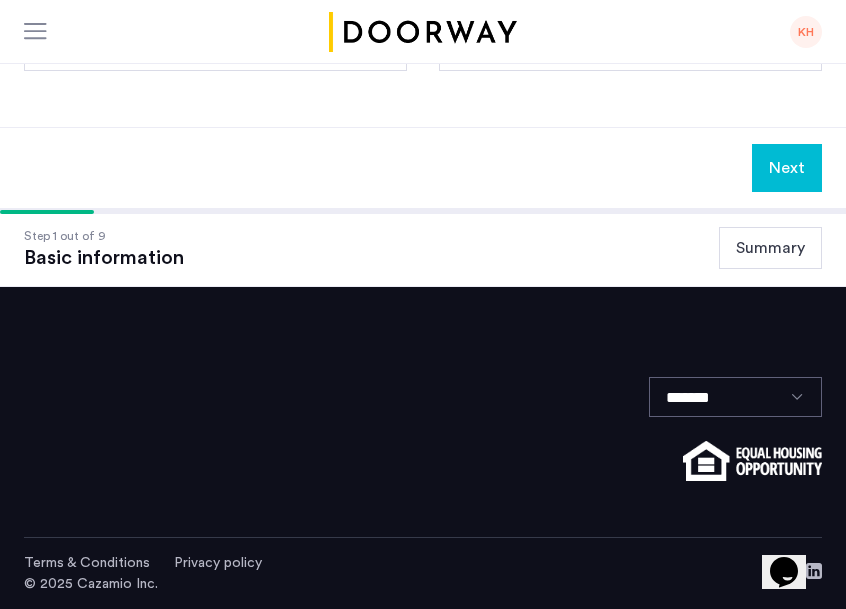 click on "Next" 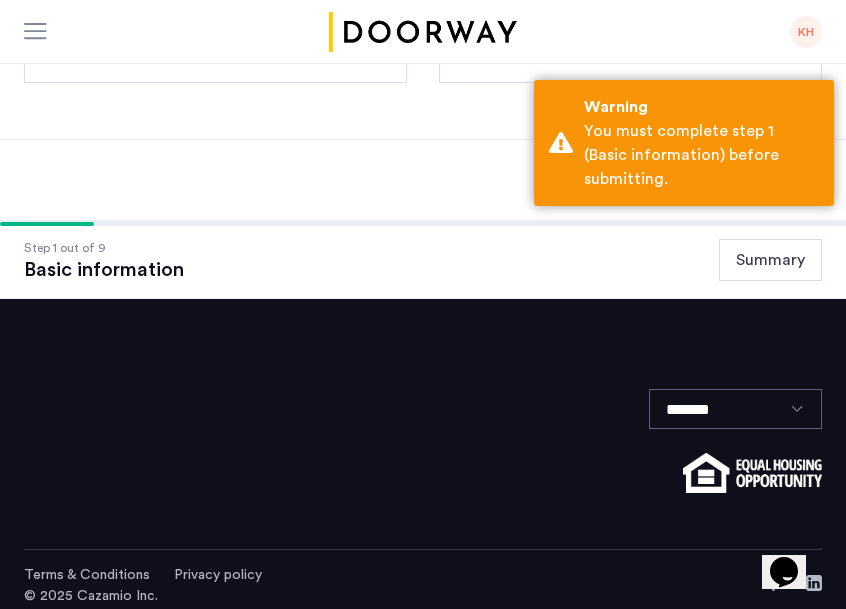 scroll, scrollTop: 1431, scrollLeft: 0, axis: vertical 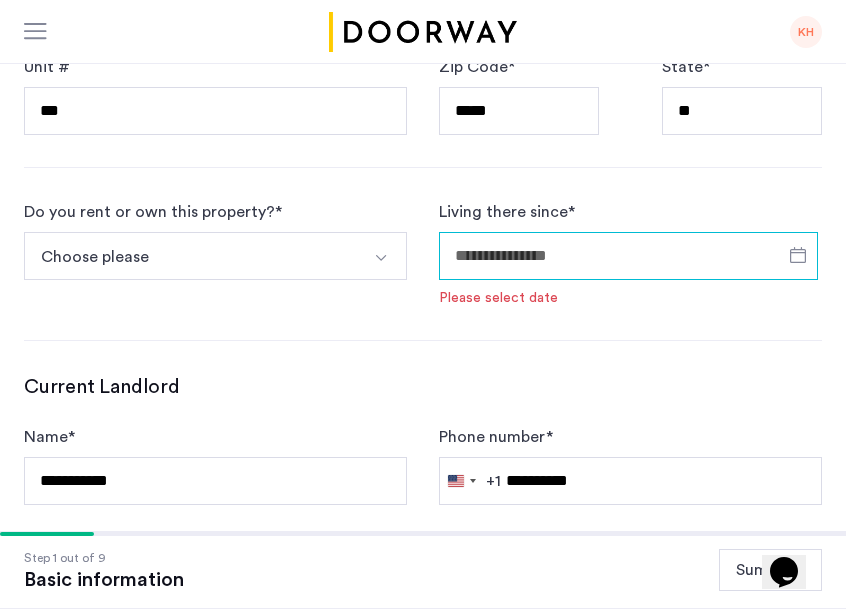 click on "Living there since  *" at bounding box center [628, 256] 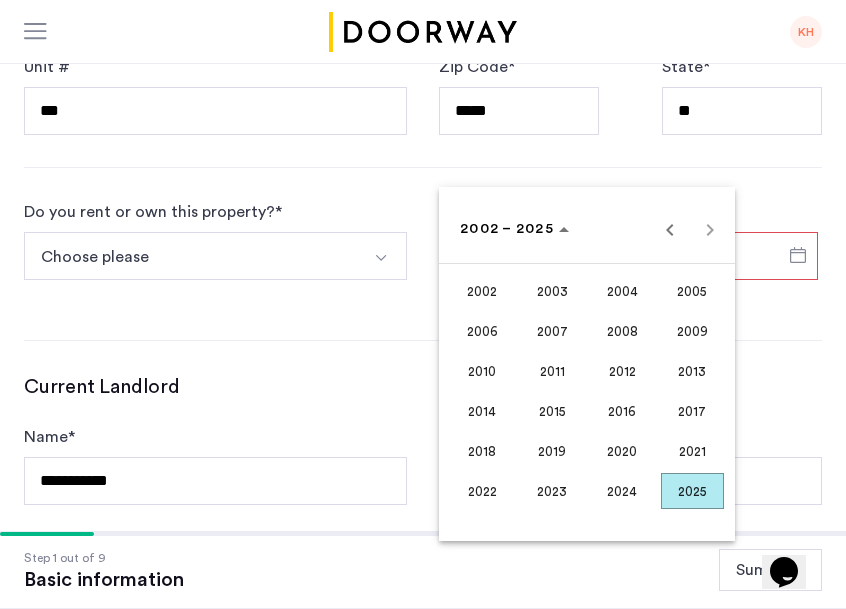 scroll, scrollTop: 1005, scrollLeft: 0, axis: vertical 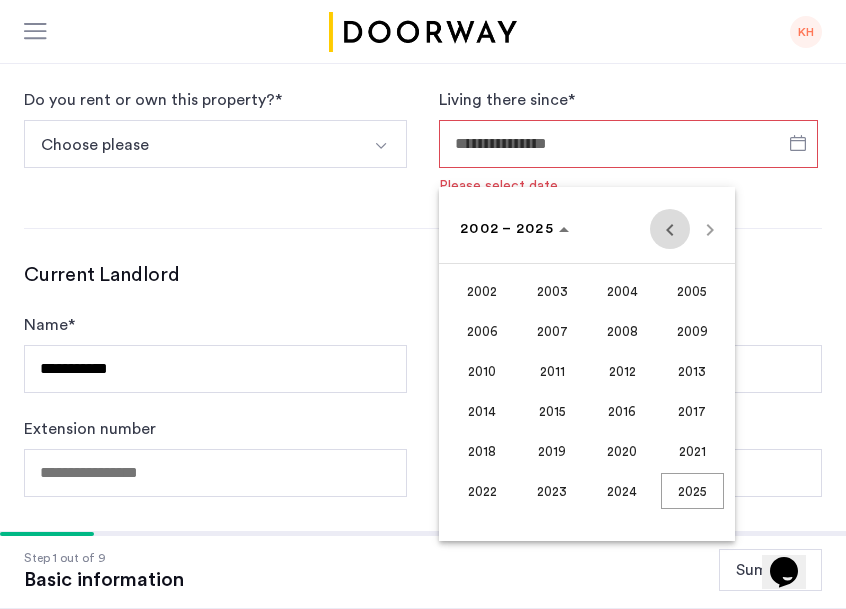 click at bounding box center [670, 229] 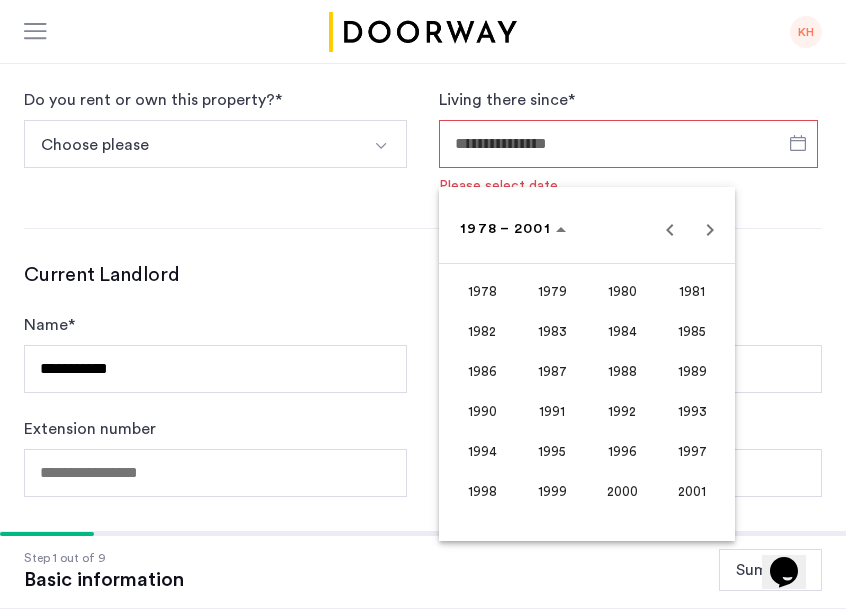 click on "1999" at bounding box center [552, 491] 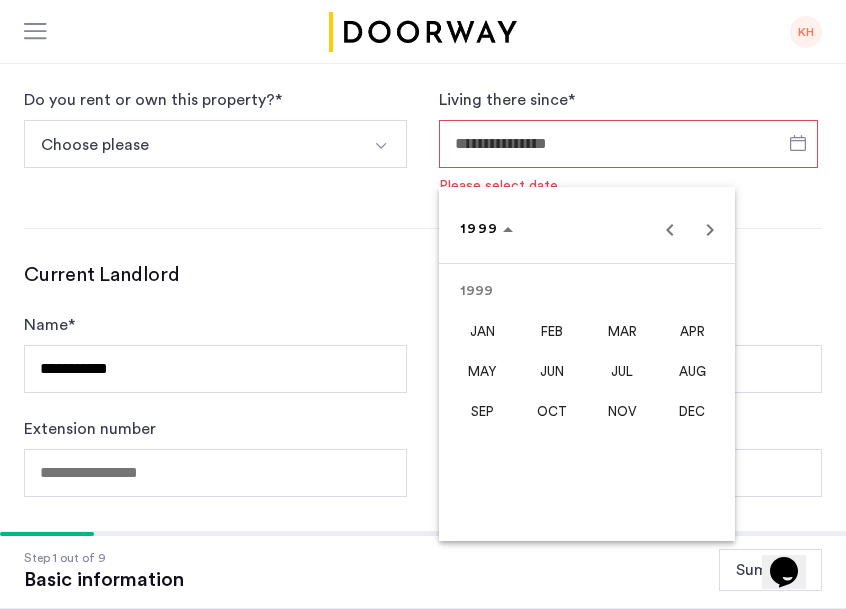 click on "NOV" at bounding box center (622, 411) 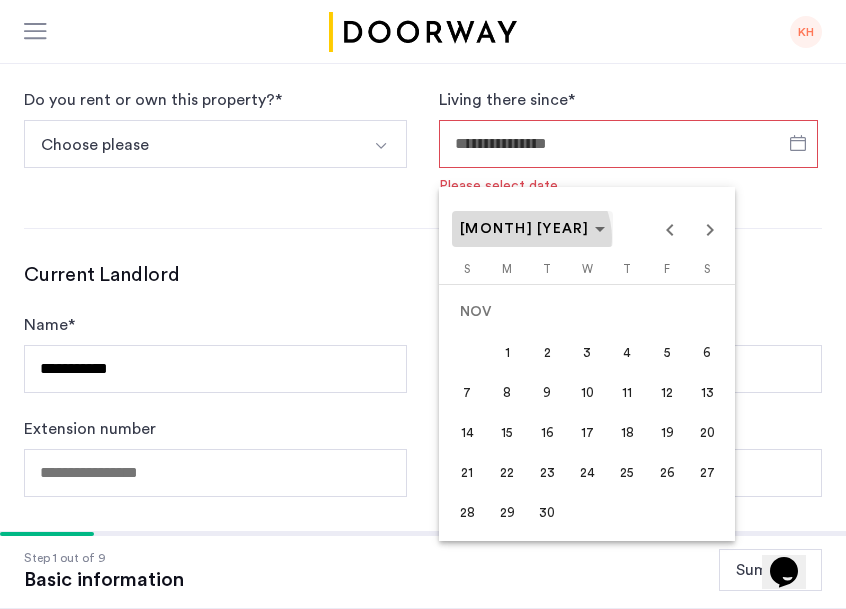 click at bounding box center (532, 229) 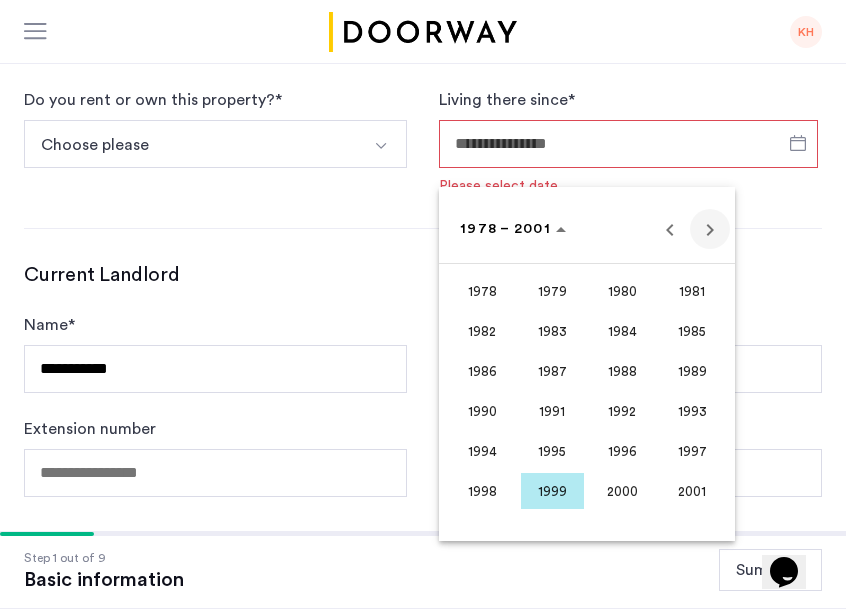 click at bounding box center (710, 229) 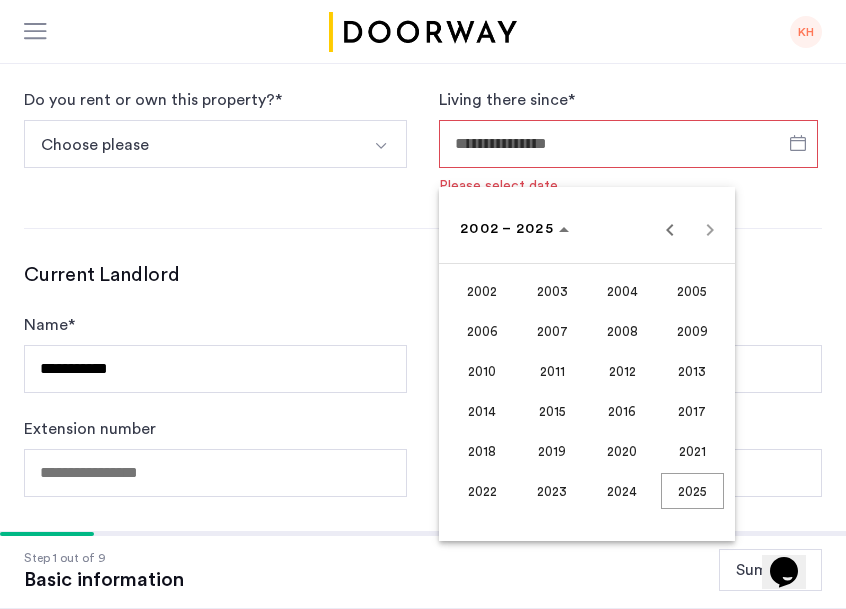 click on "2024" at bounding box center (622, 491) 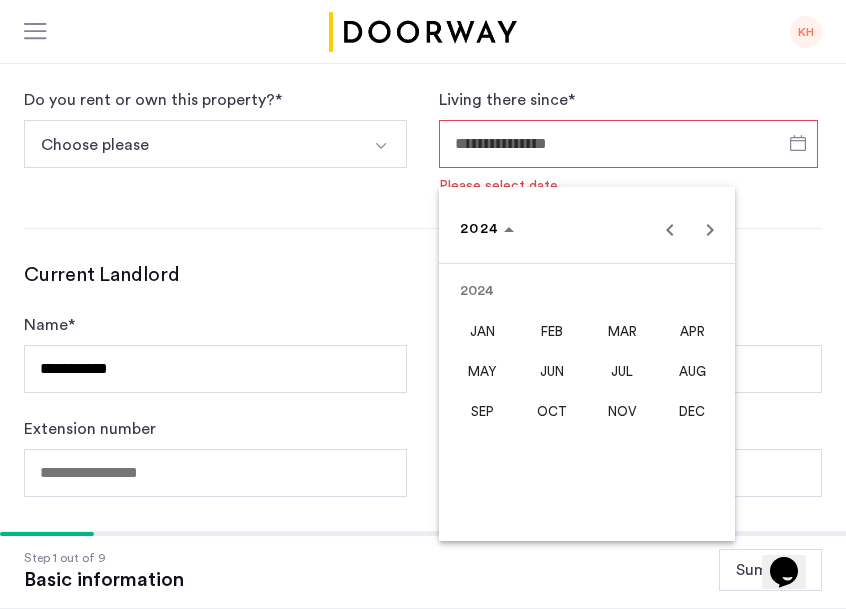 click on "DEC" at bounding box center (692, 411) 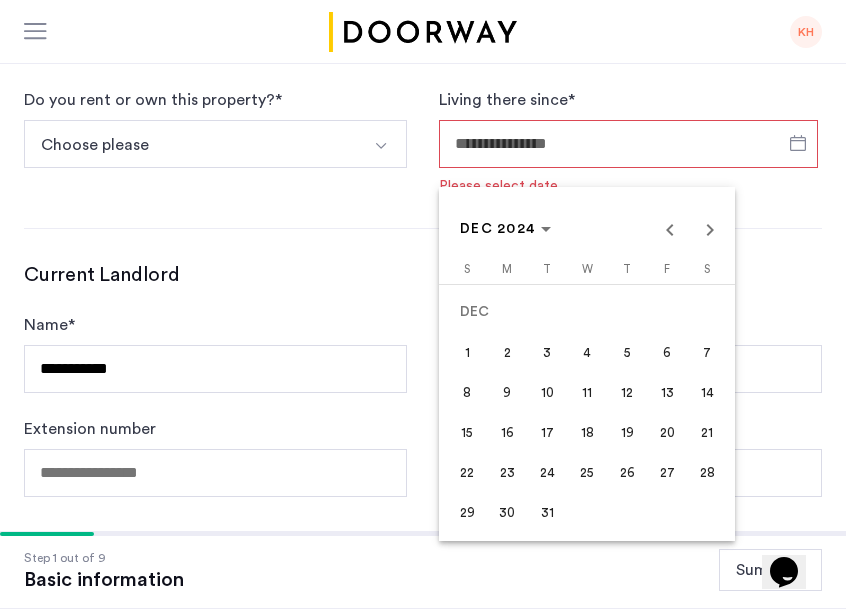 click at bounding box center (423, 304) 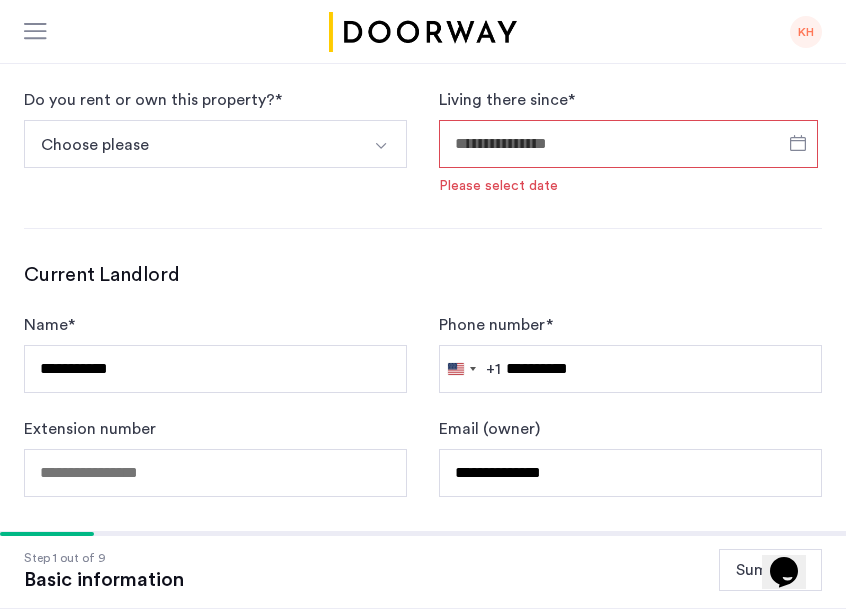 click on "Living there since  *" at bounding box center [628, 144] 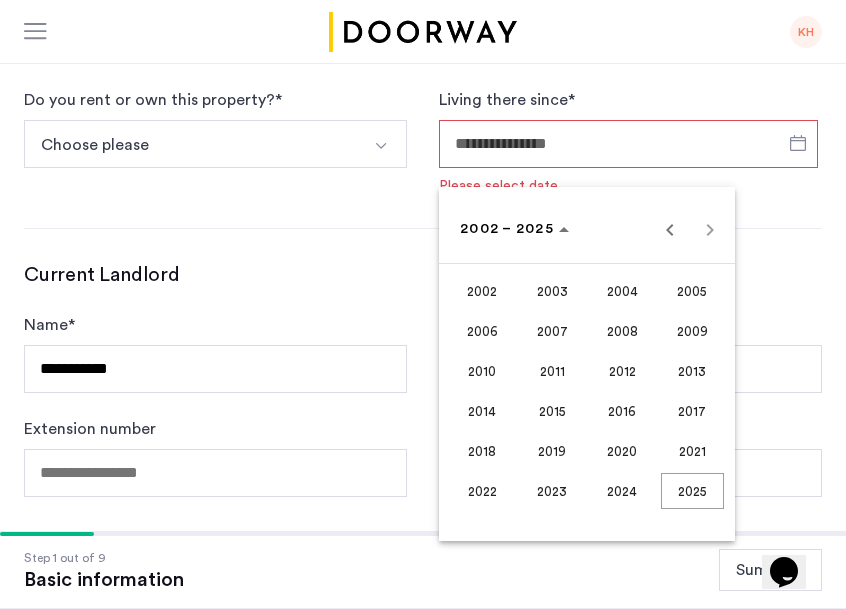 click on "2023" at bounding box center [552, 491] 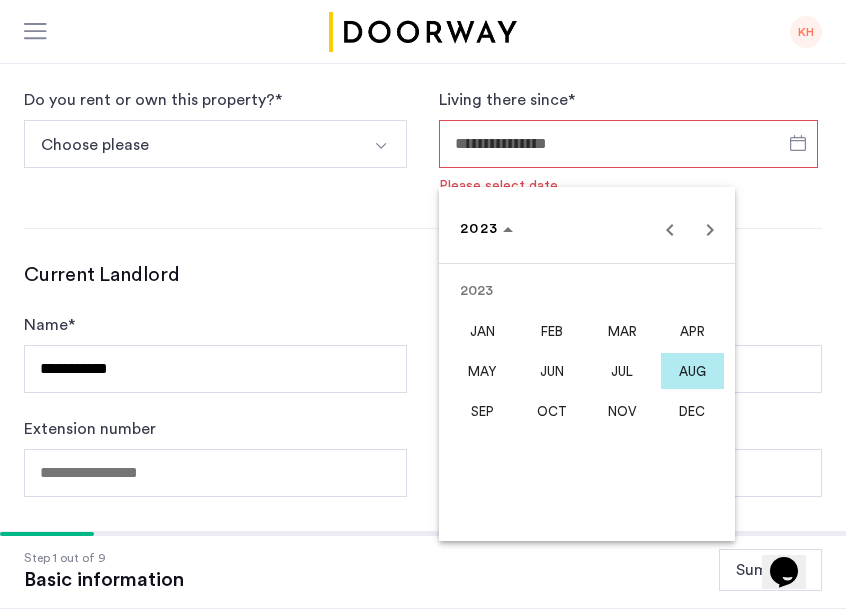 click at bounding box center (423, 304) 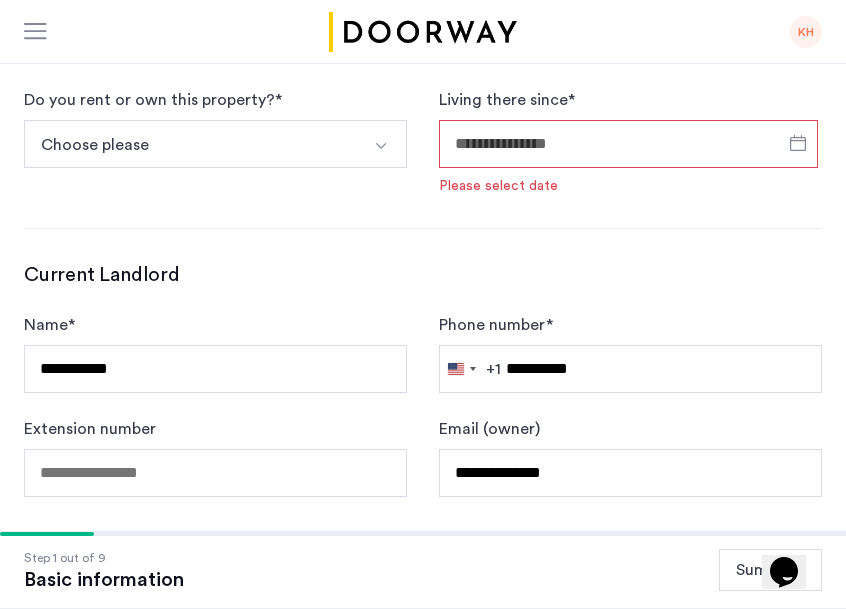 click at bounding box center [383, 144] 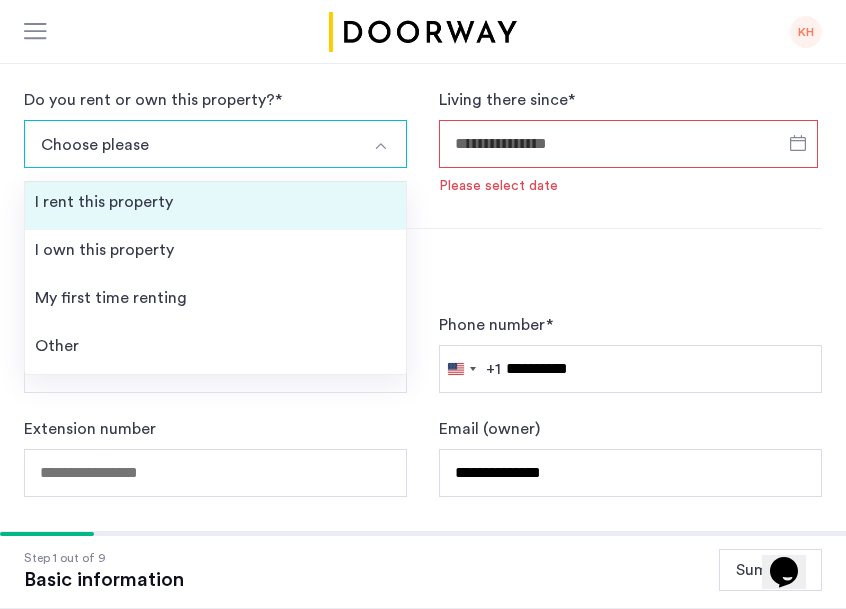 click on "I rent this property" at bounding box center (215, 206) 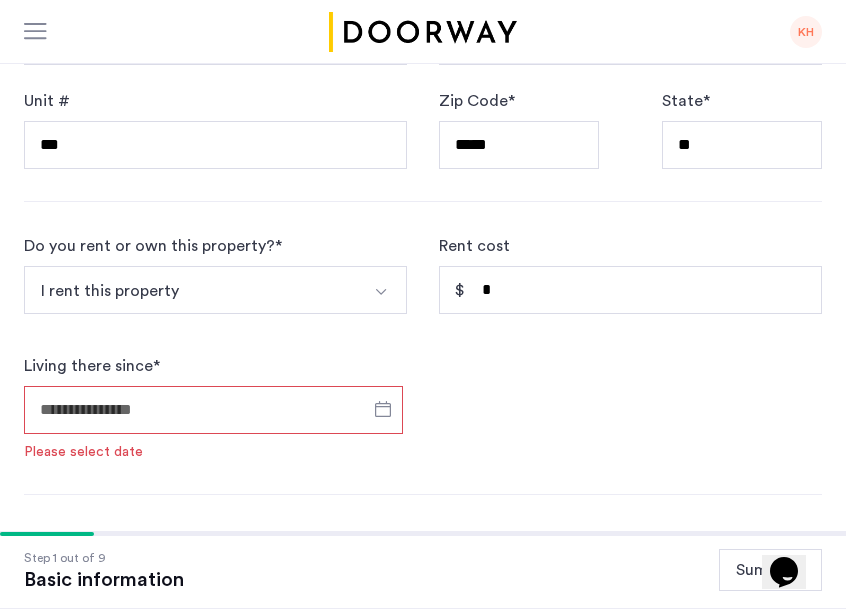 scroll, scrollTop: 858, scrollLeft: 0, axis: vertical 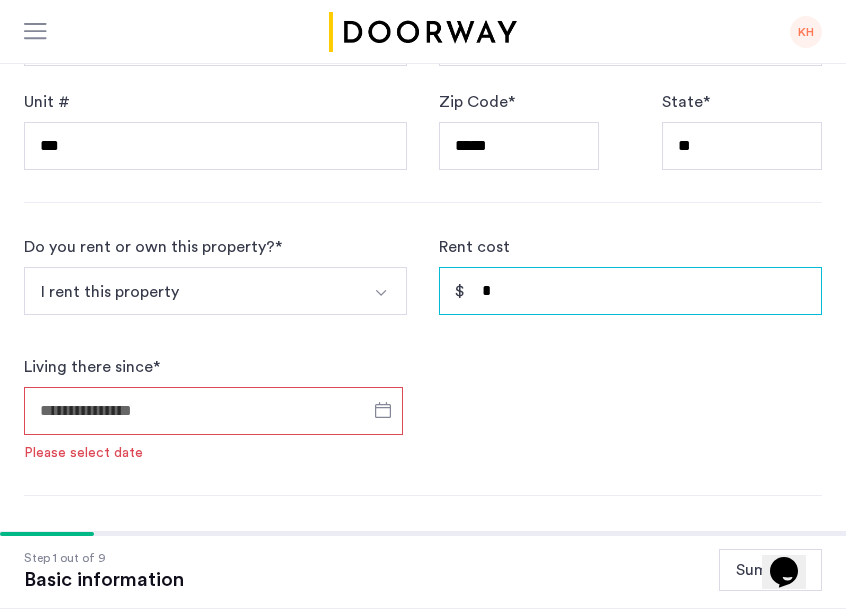 click on "*" at bounding box center (630, 291) 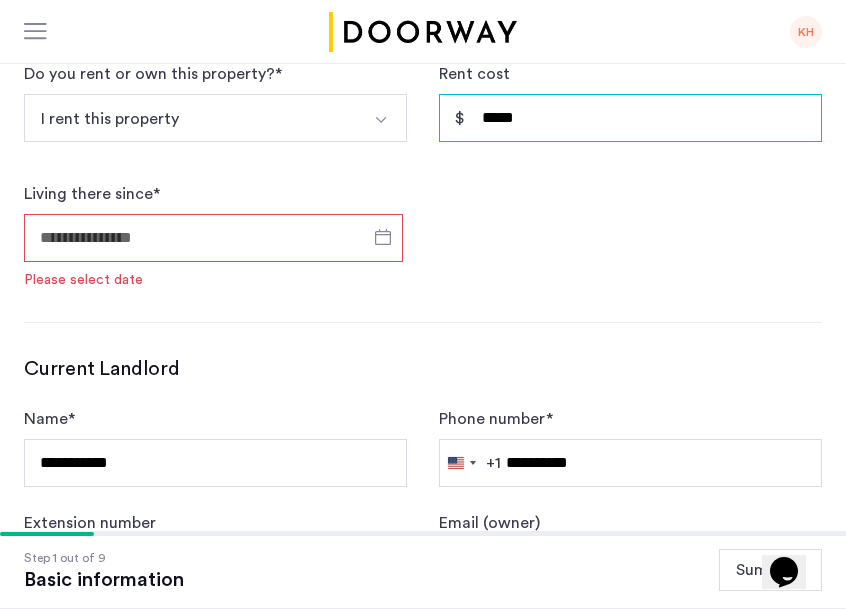 scroll, scrollTop: 1002, scrollLeft: 0, axis: vertical 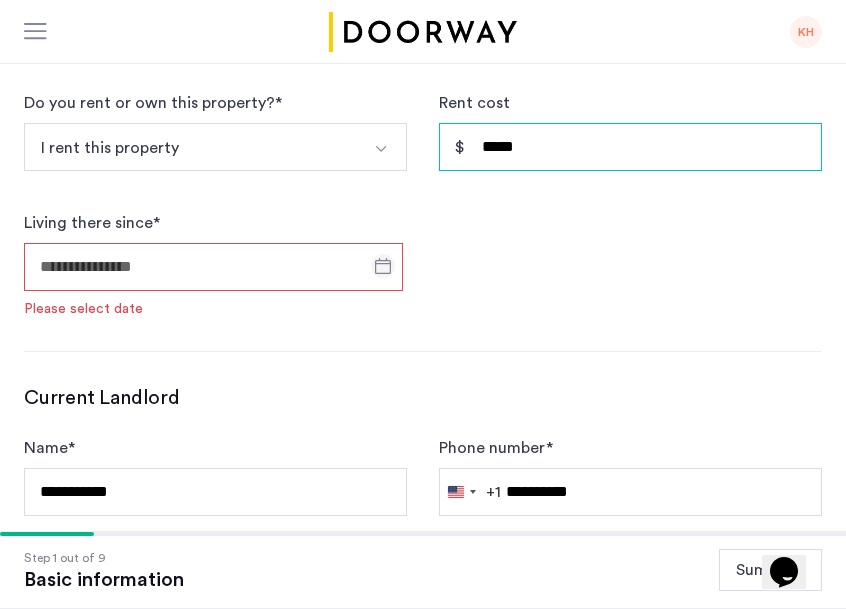 type on "*****" 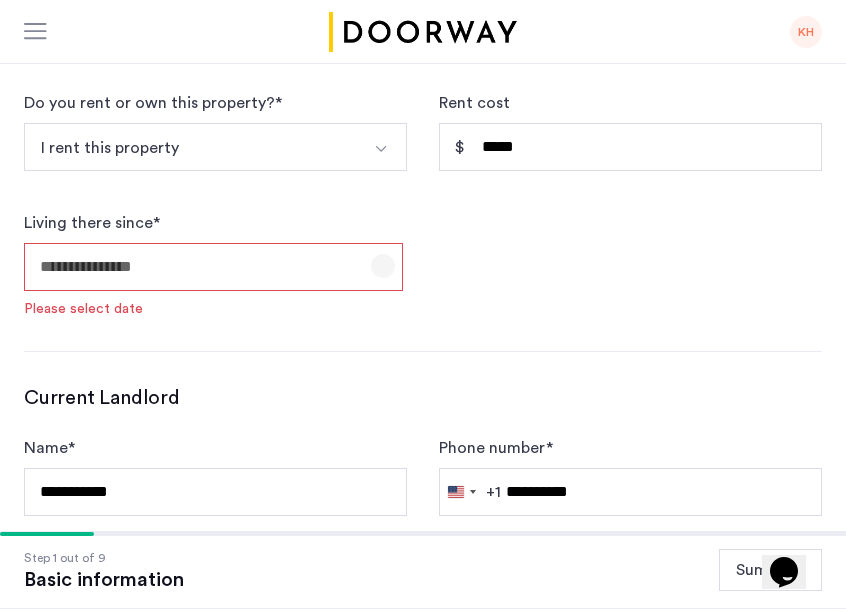 click 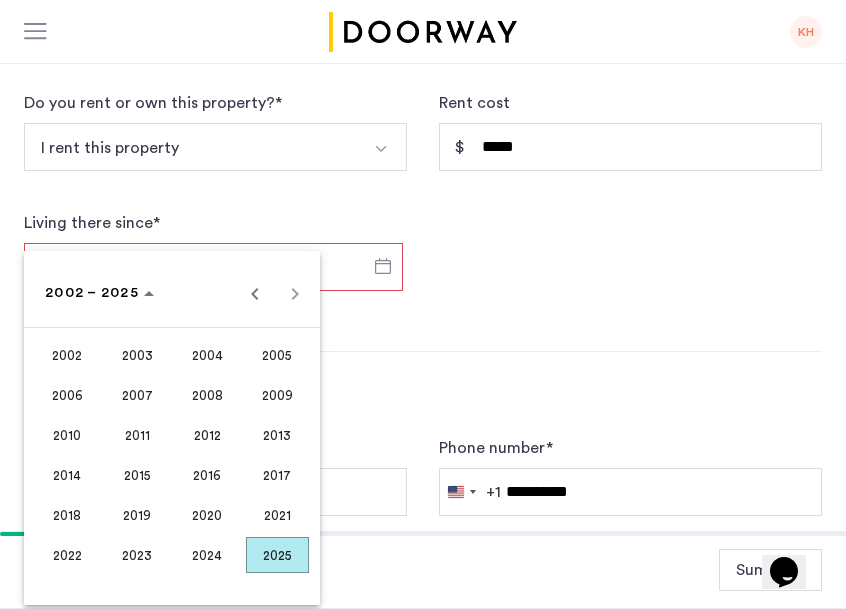 click on "2023" at bounding box center [137, 555] 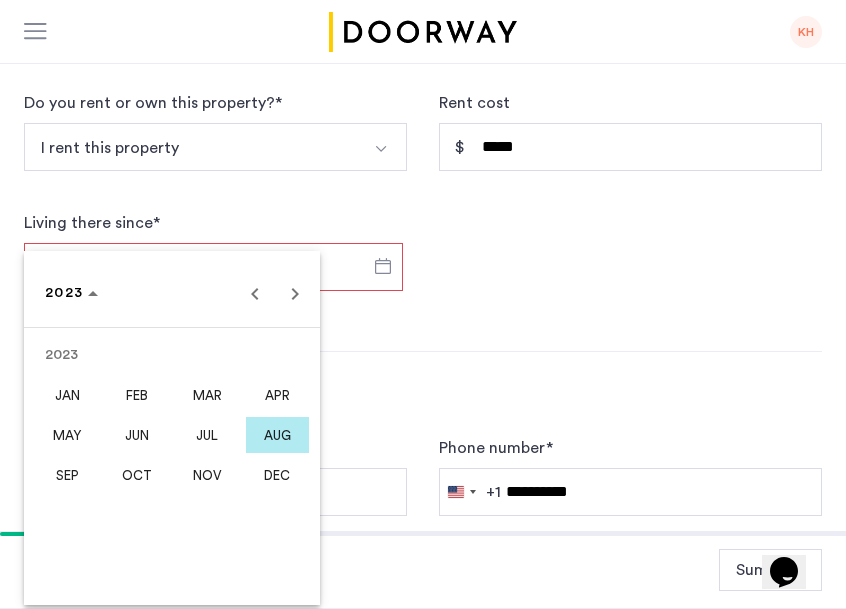 click on "AUG" at bounding box center (277, 435) 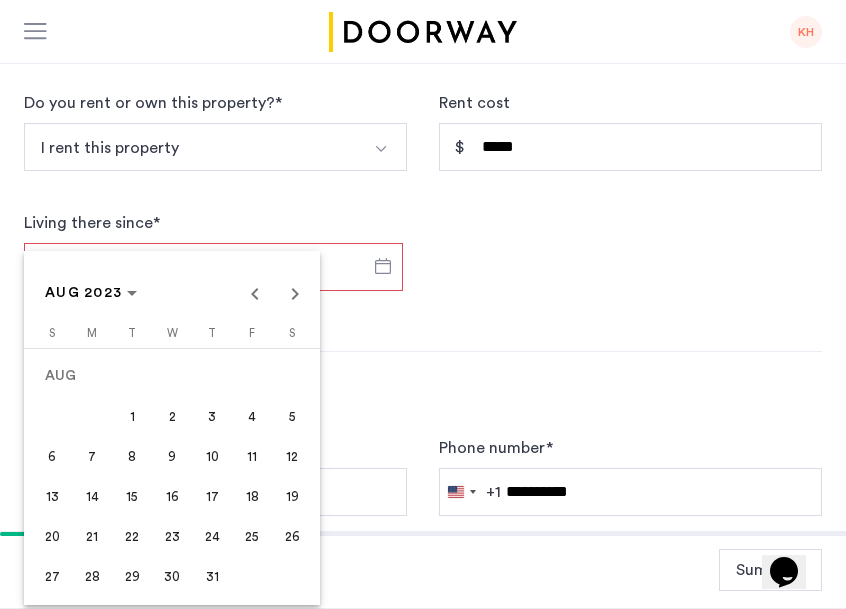 click on "15" at bounding box center (132, 496) 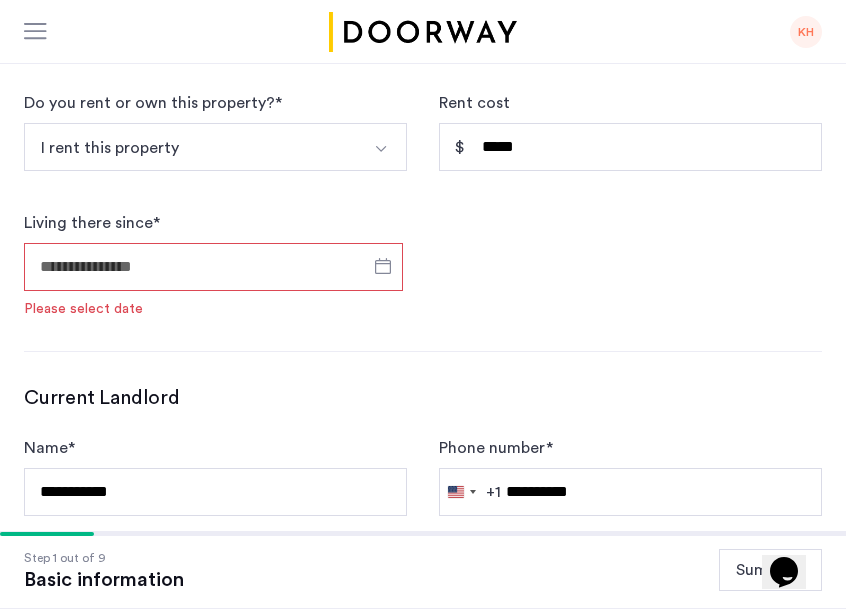 type on "**********" 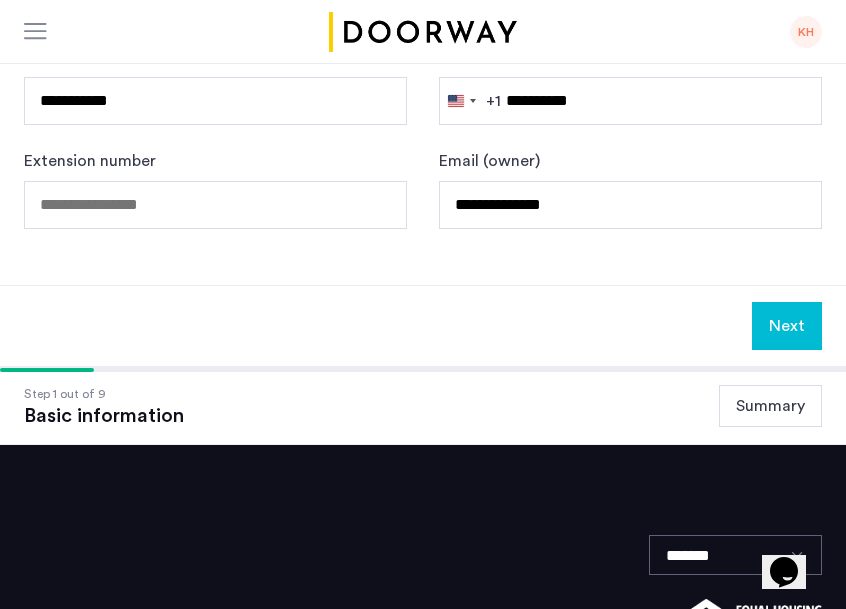scroll, scrollTop: 1367, scrollLeft: 0, axis: vertical 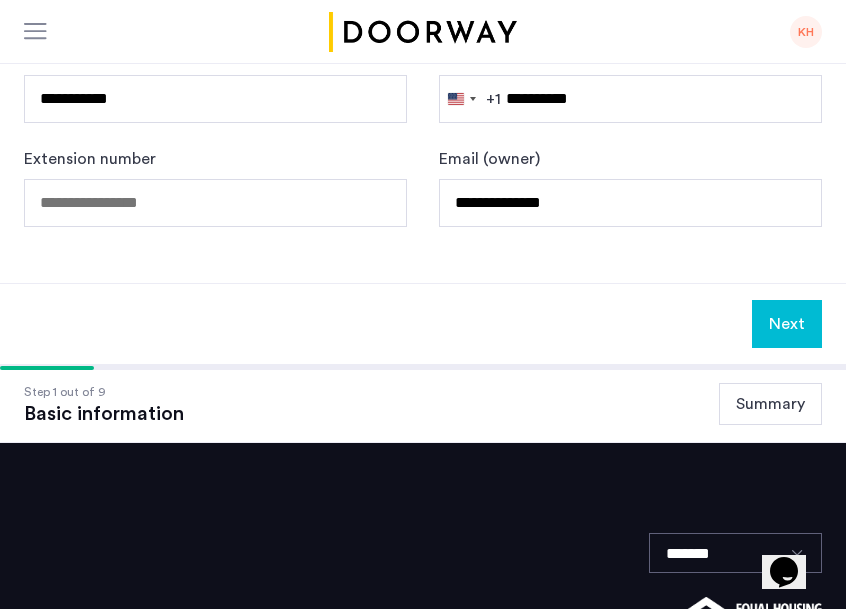 click on "Next" 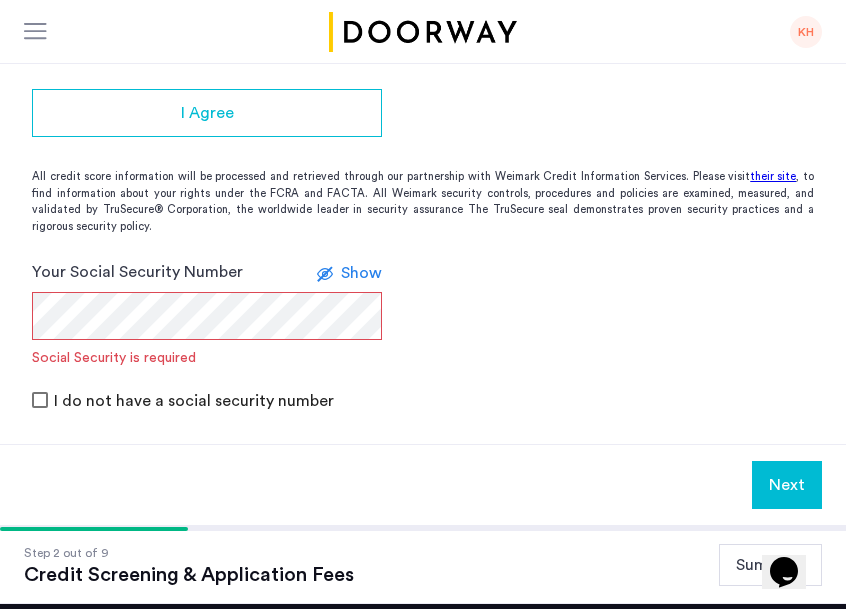 scroll, scrollTop: 508, scrollLeft: 0, axis: vertical 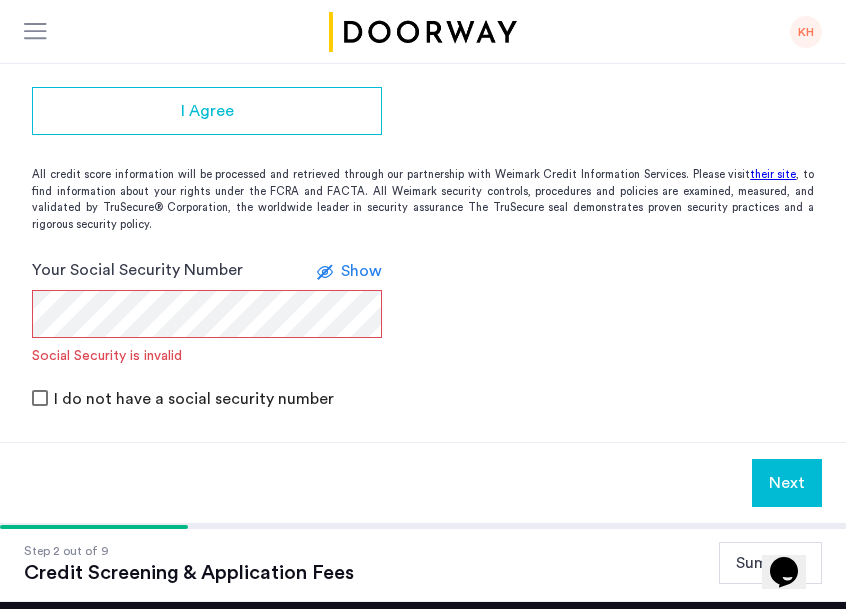 click on "Show" 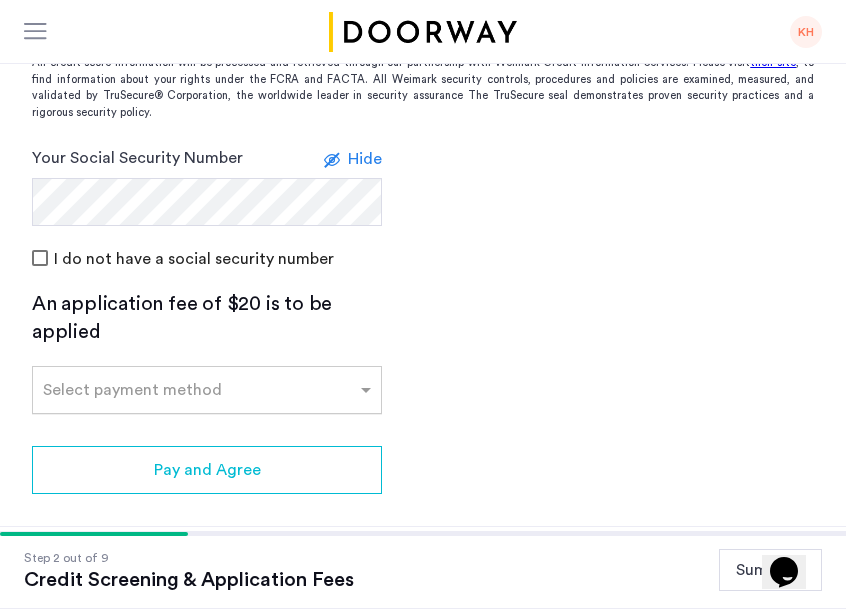 click 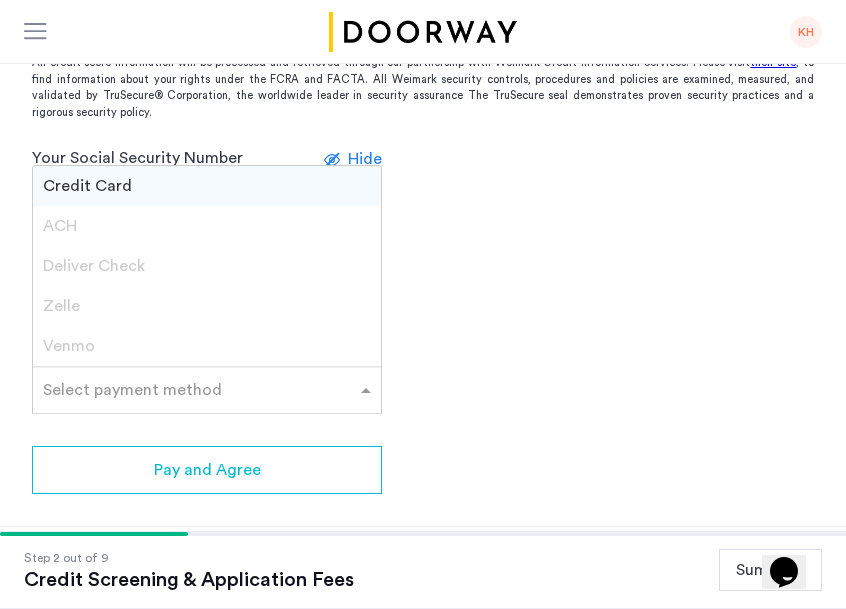 click on "Credit Screening & Application Fees Application Fees Please submit your application and processing fees. The application fee is $20 per applicant AND per guarantor. A 3% processing fees is applied to this total amount. If all required documentation is submitted in a 48 hour period and the unit becomes unavailable for lease through no fault of the Applicant(s). All credit score information will be processed and retrieved through our partnership with Weimark Credit Information Services. Please visit  their site , to find information about your rights under the FCRA and FACTA. All Weimark security controls, procedures and policies are examined, measured, and validated by TruSecure® Corporation, the worldwide leader in security assurance The TruSecure seal demonstrates proven security practices and a rigorous security policy. Your Social Security Number Hide I do not have a social security number An application fee of $20 is to be applied Select payment method  Credit Card  ACH  Deliver Check  Zelle  Venmo" 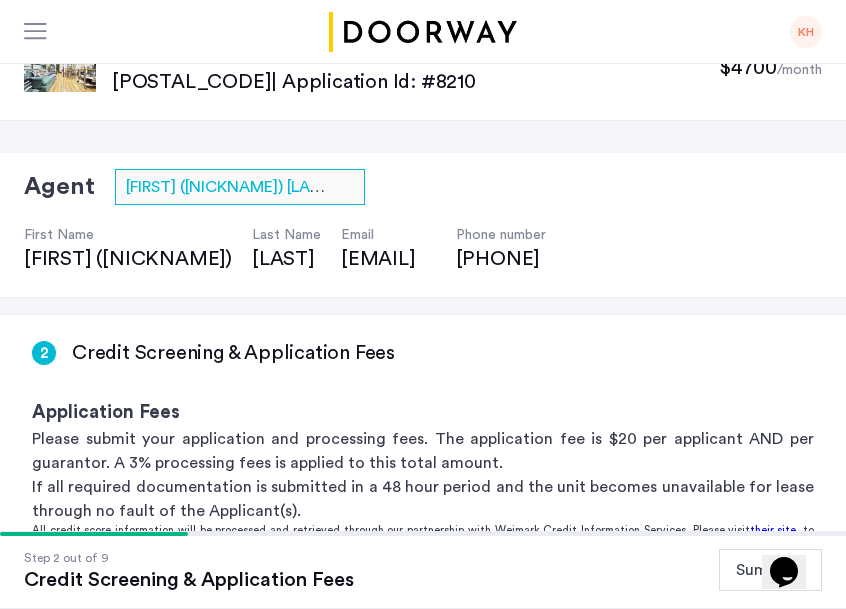 scroll, scrollTop: 0, scrollLeft: 0, axis: both 